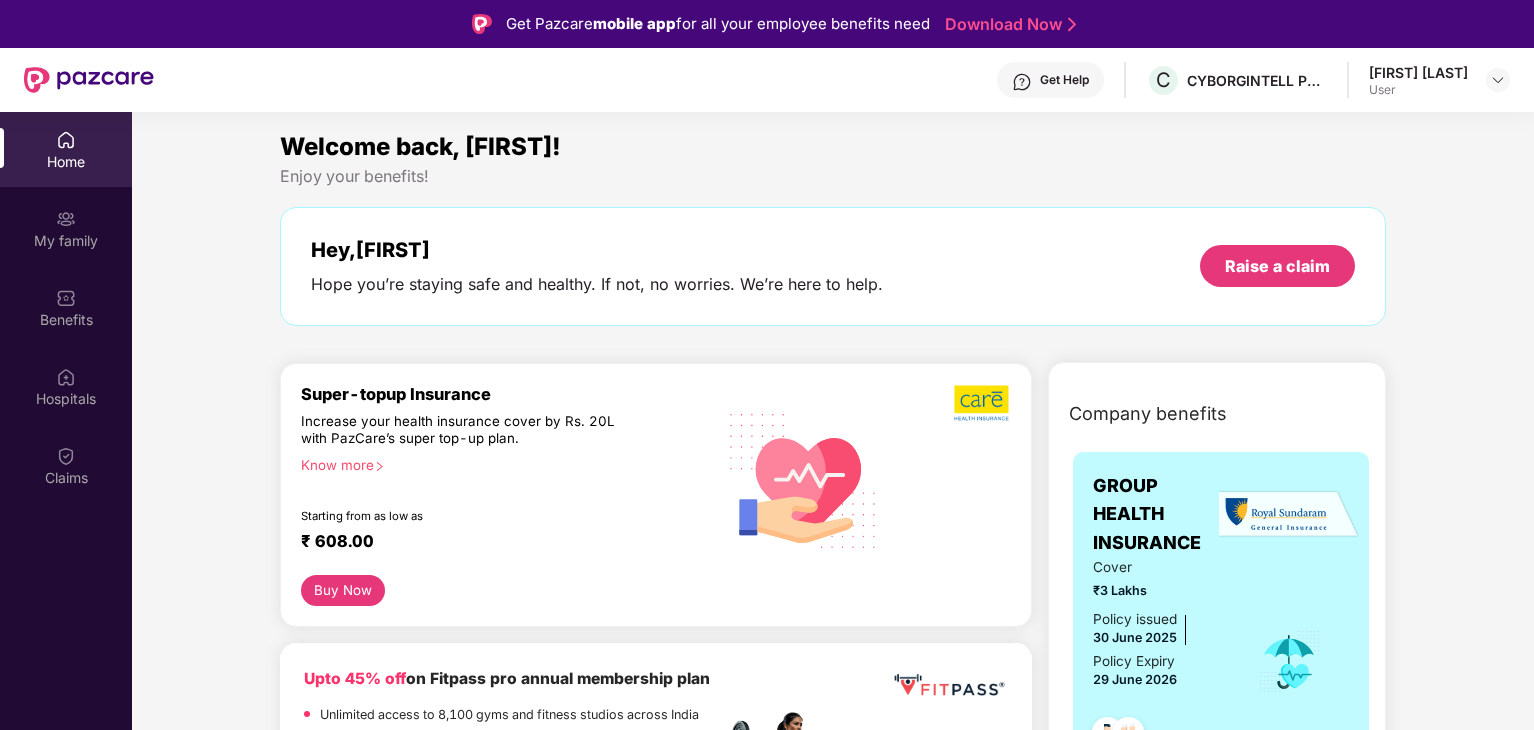 scroll, scrollTop: 112, scrollLeft: 0, axis: vertical 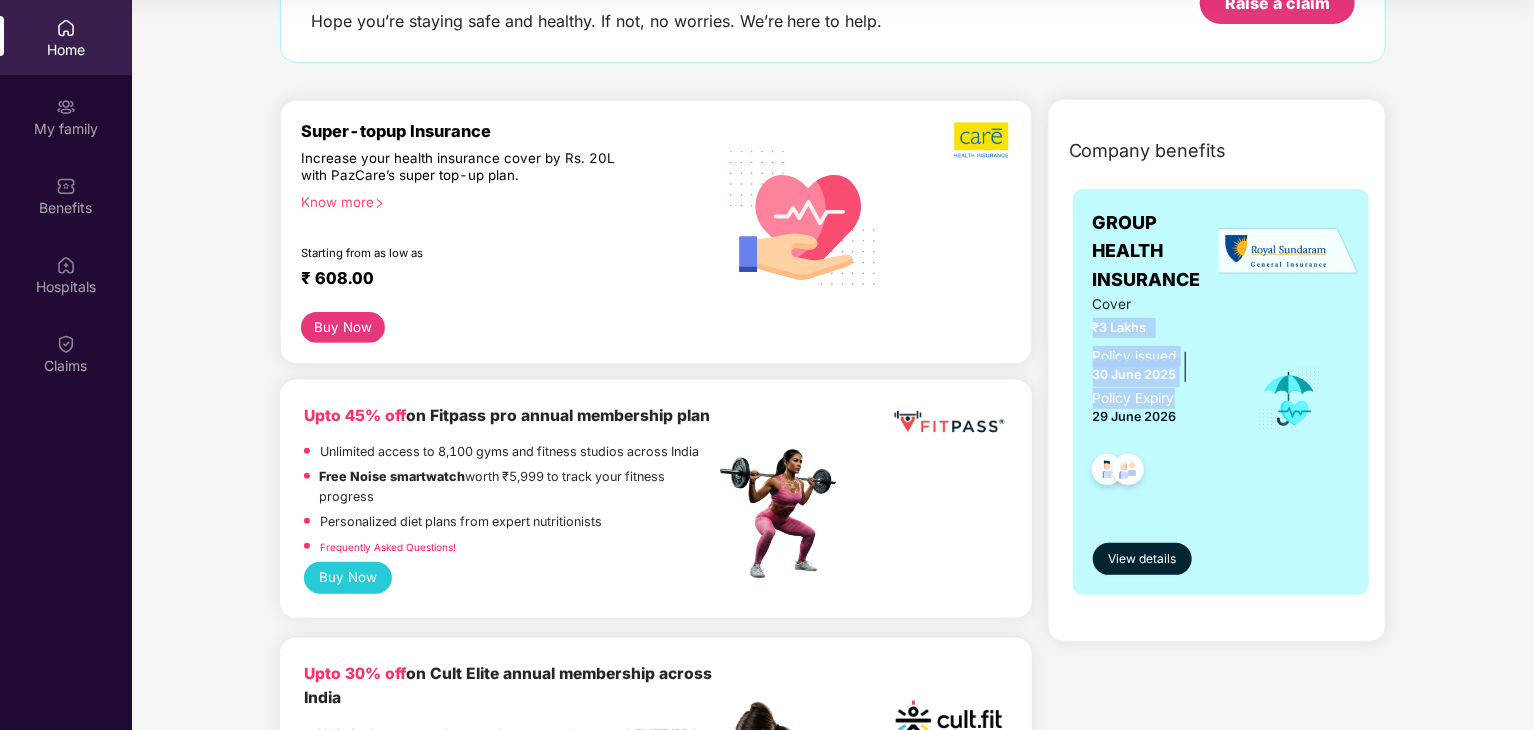 drag, startPoint x: 1072, startPoint y: 325, endPoint x: 1185, endPoint y: 394, distance: 132.40091 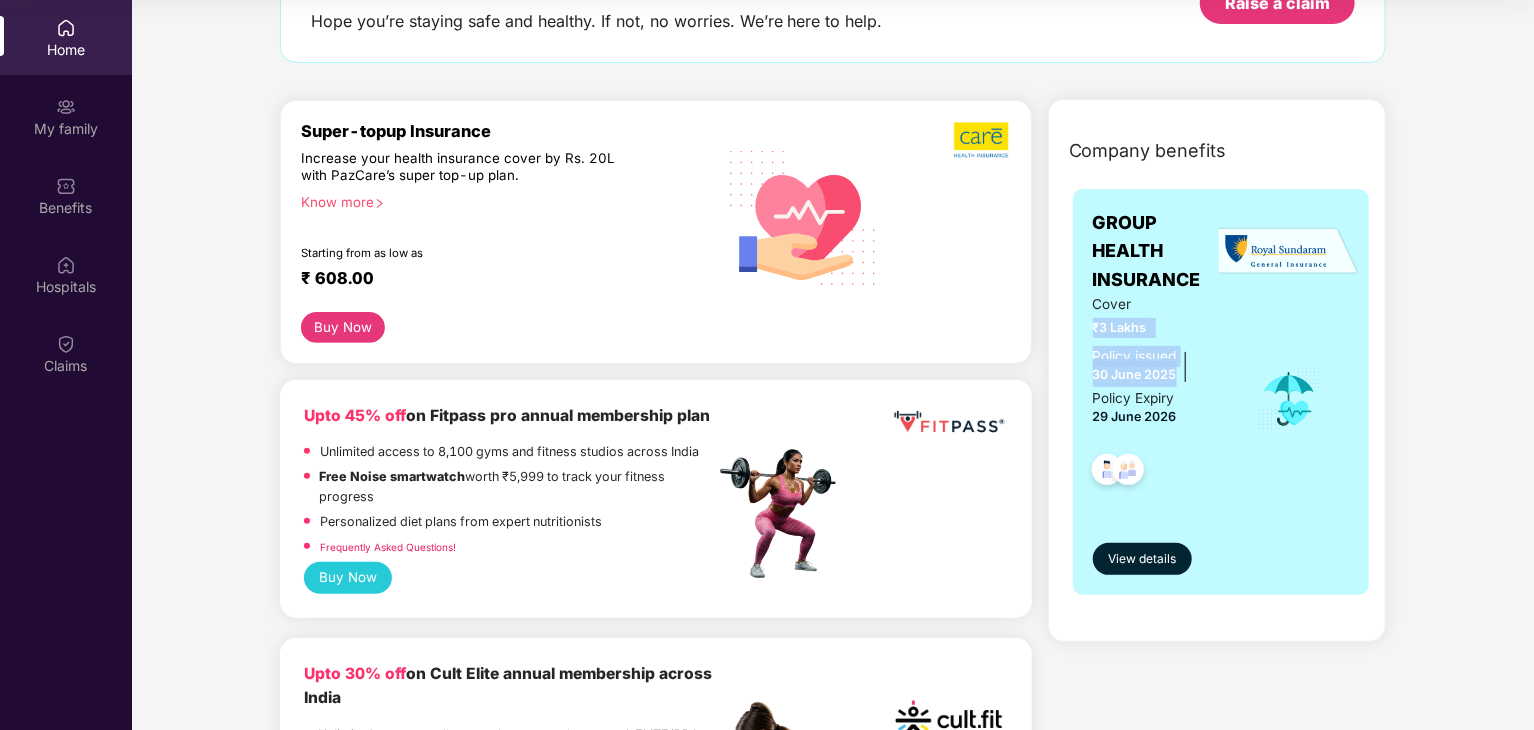 click on "Policy issued [DATE] Policy Expiry [DATE]" at bounding box center (1161, 387) 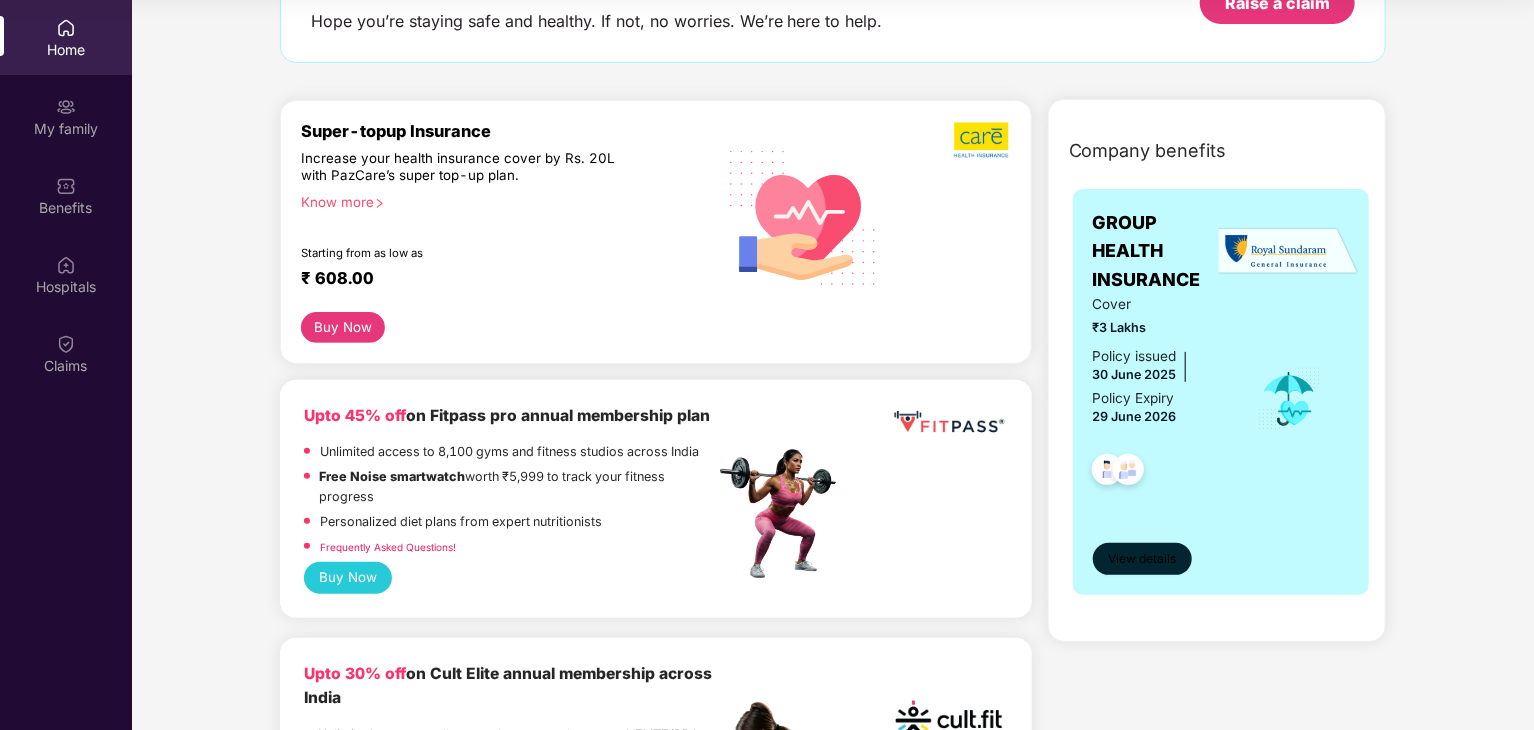 click on "View details" at bounding box center (1142, 559) 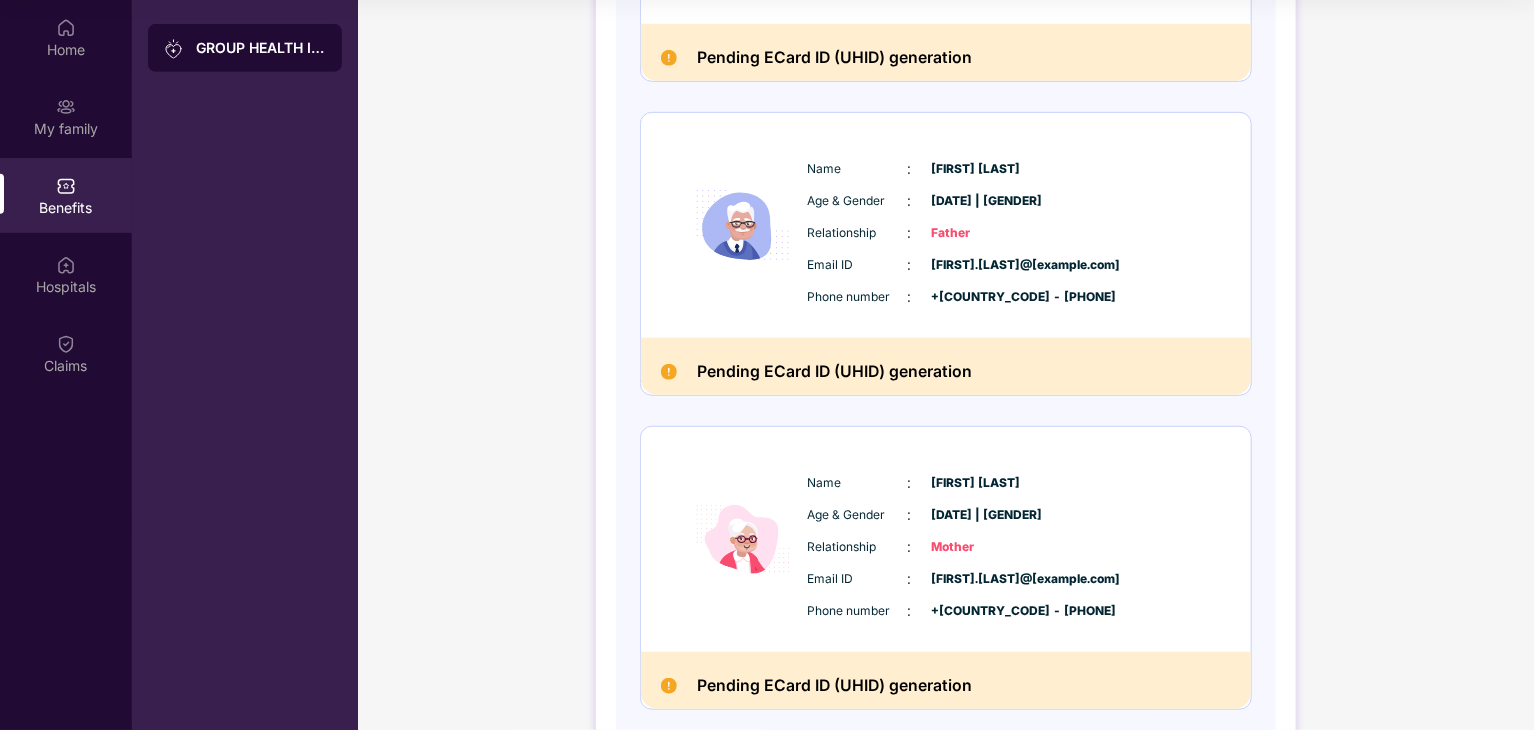 scroll, scrollTop: 599, scrollLeft: 0, axis: vertical 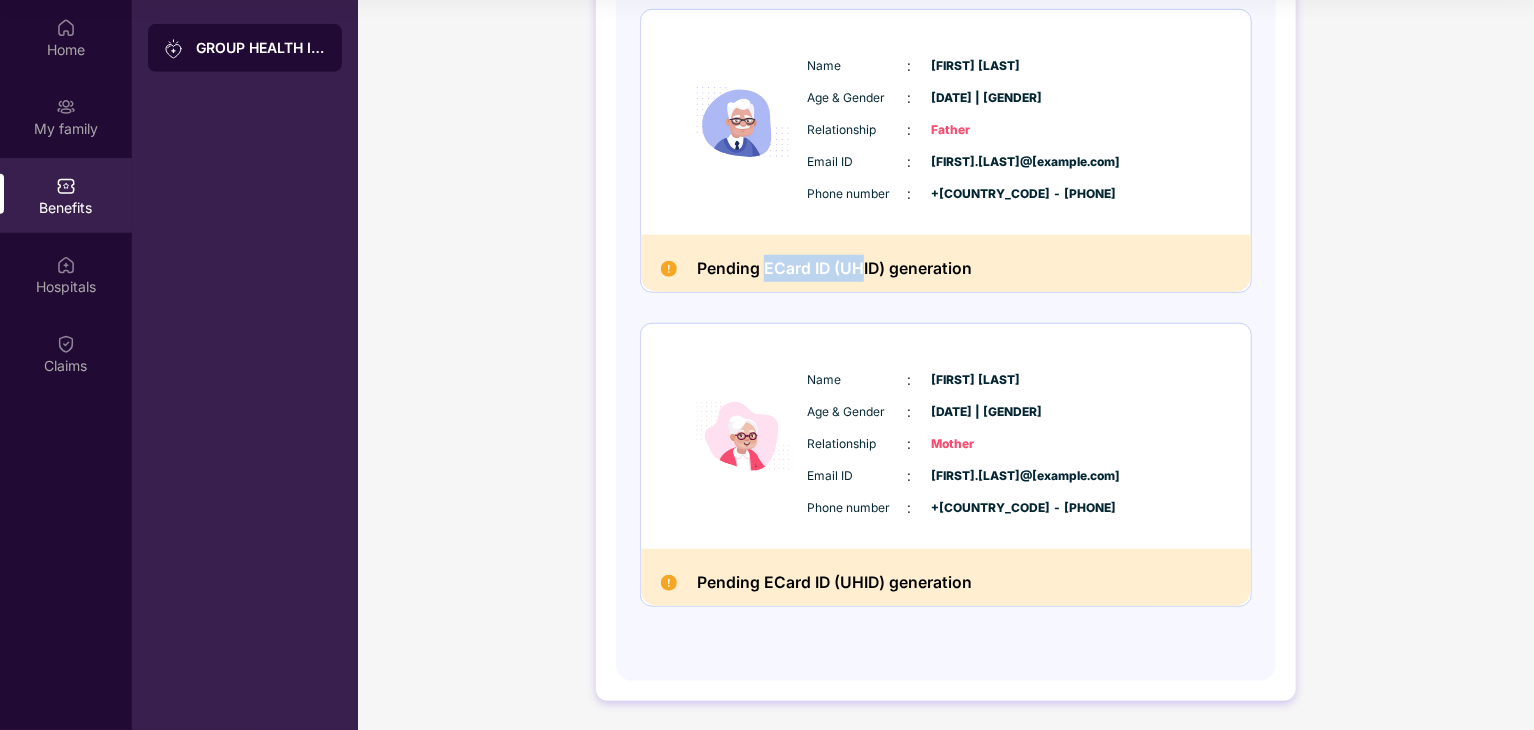 drag, startPoint x: 764, startPoint y: 269, endPoint x: 880, endPoint y: 262, distance: 116.21101 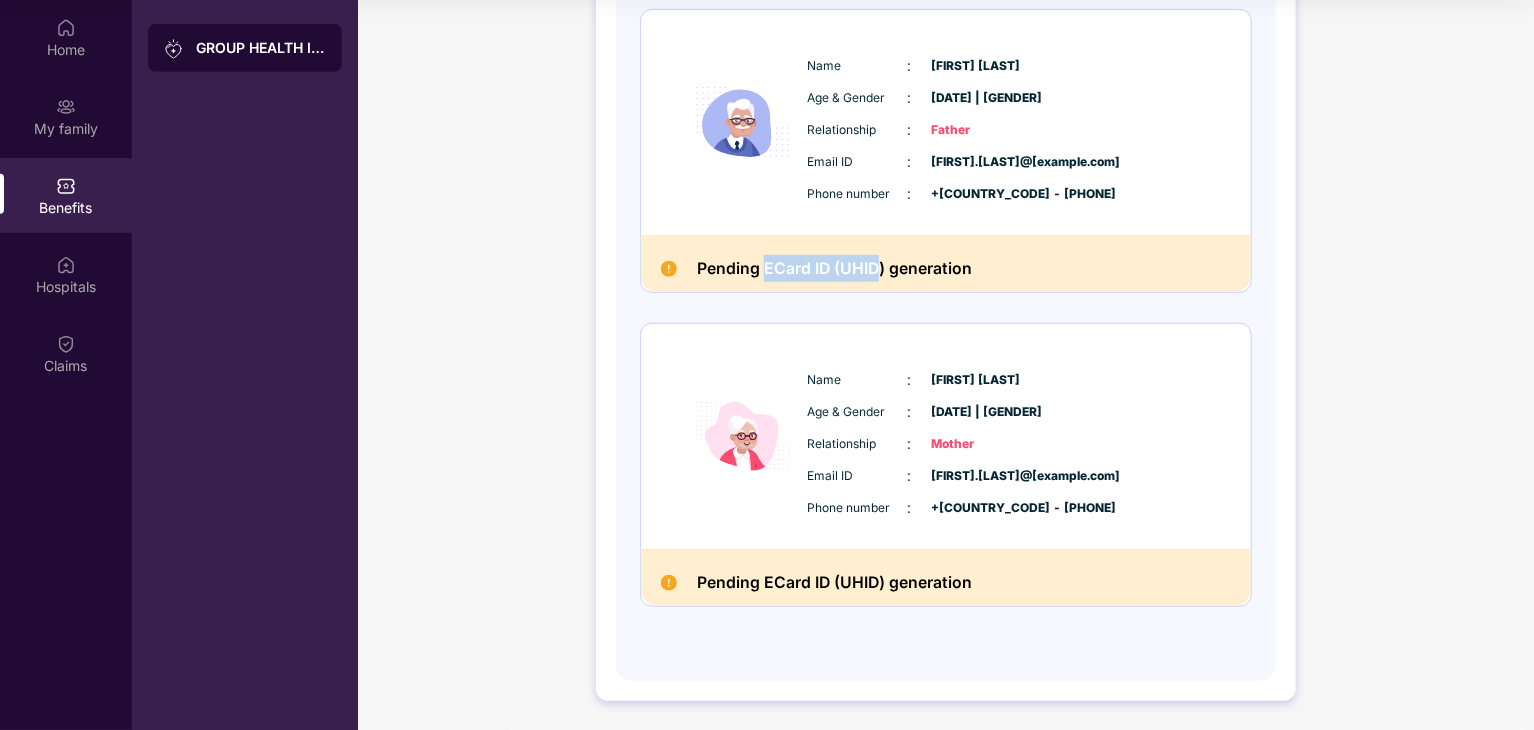 click on "Pending ECard ID (UHID) generation" at bounding box center [834, 268] 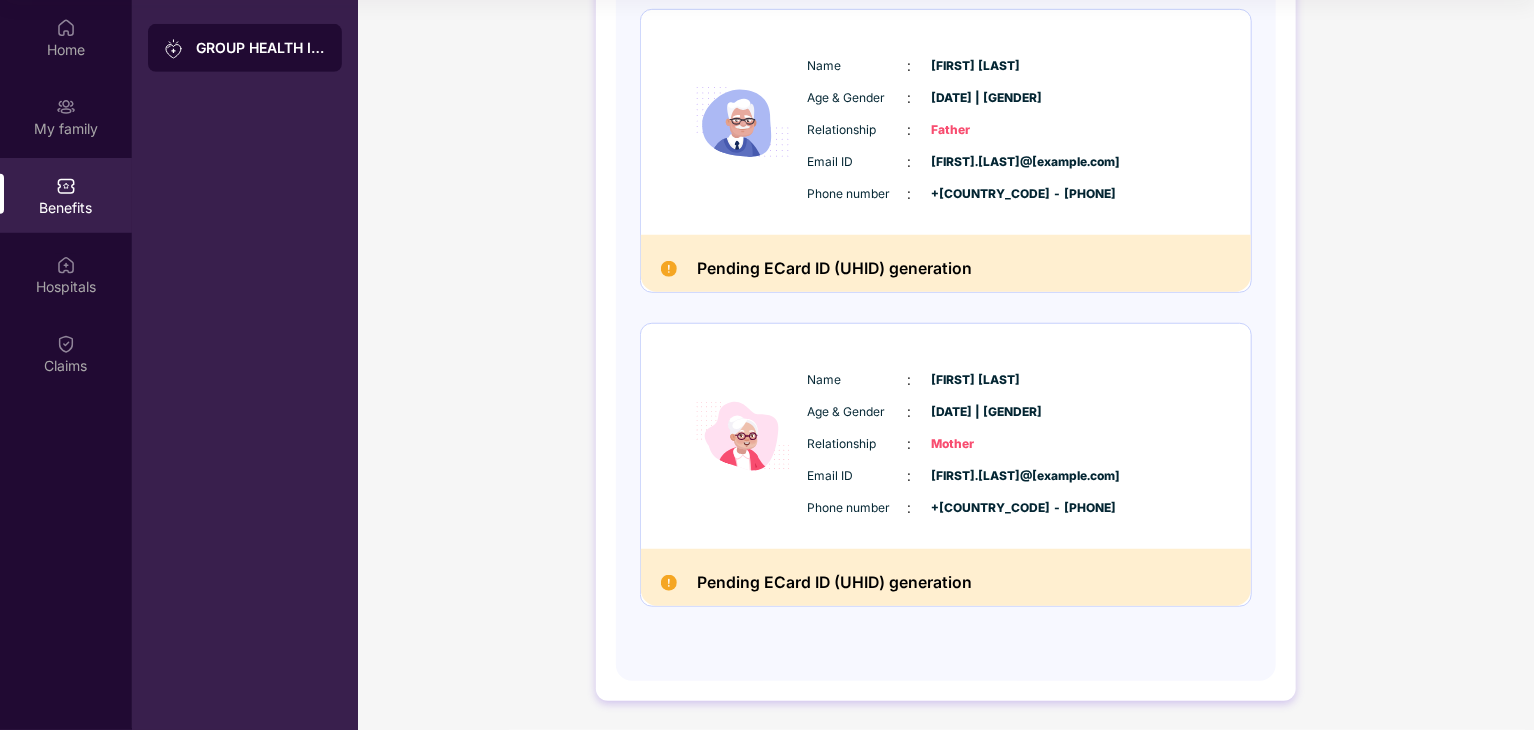 scroll, scrollTop: 0, scrollLeft: 0, axis: both 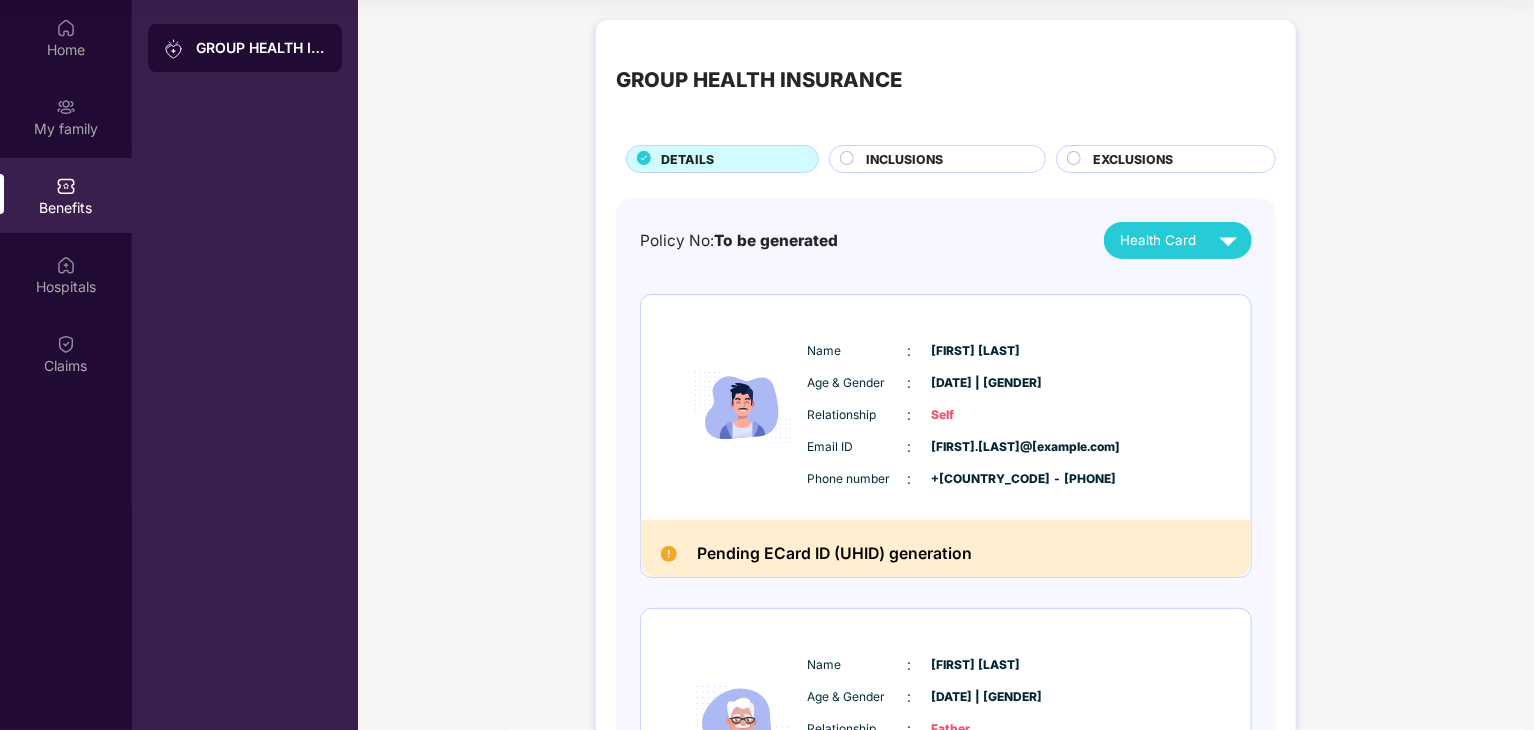 click on "INCLUSIONS" at bounding box center [904, 159] 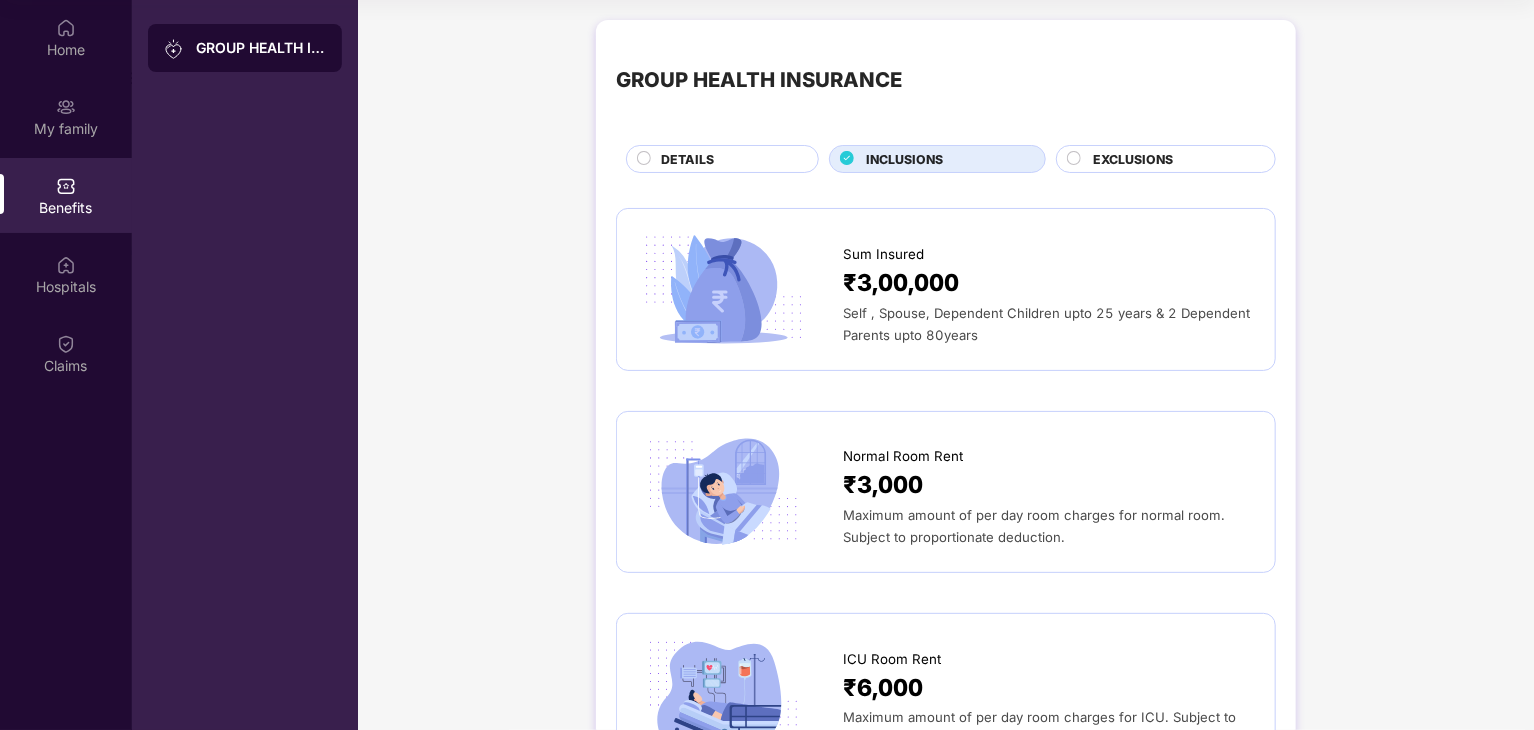 click on "GROUP HEALTH INSURANCE" at bounding box center [261, 48] 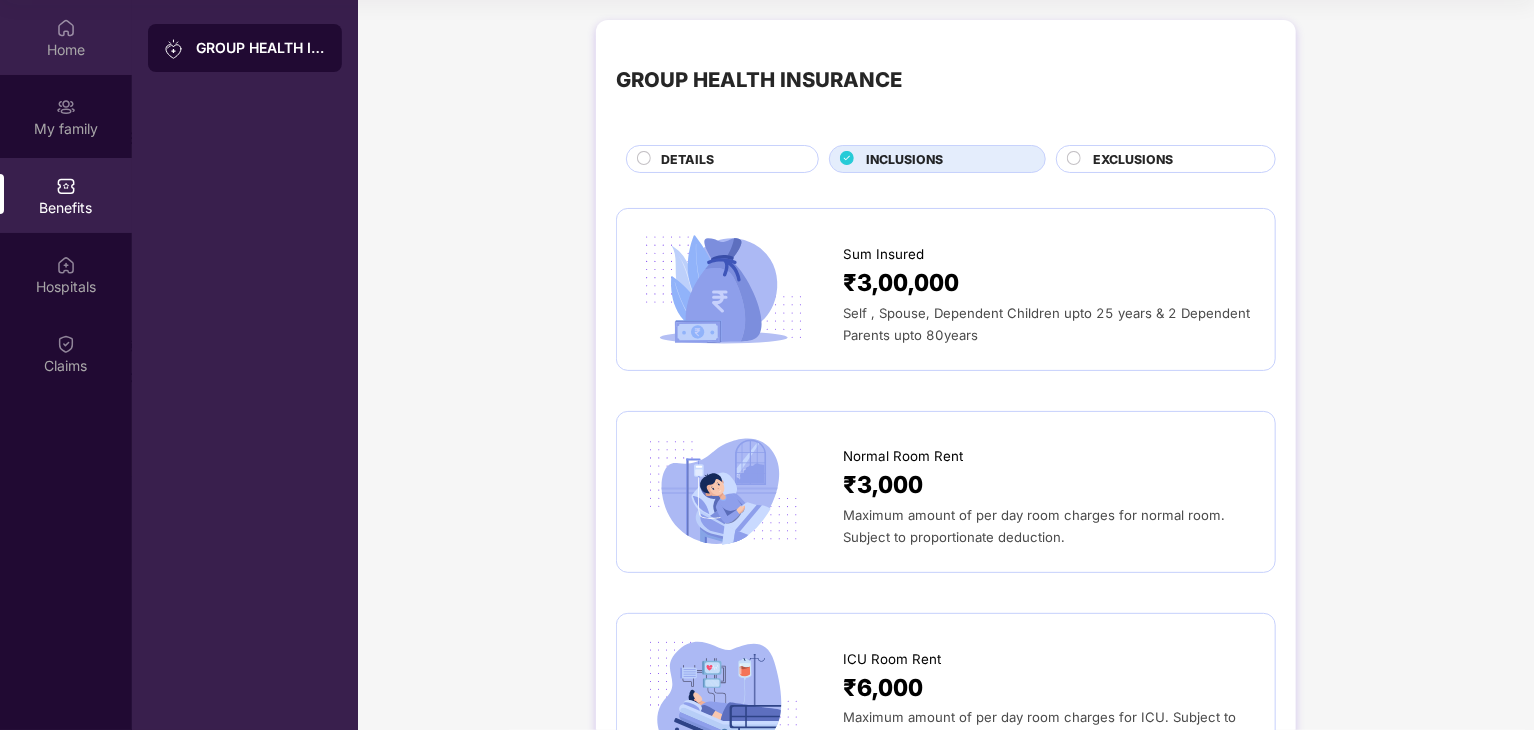 click on "Home" at bounding box center [66, 37] 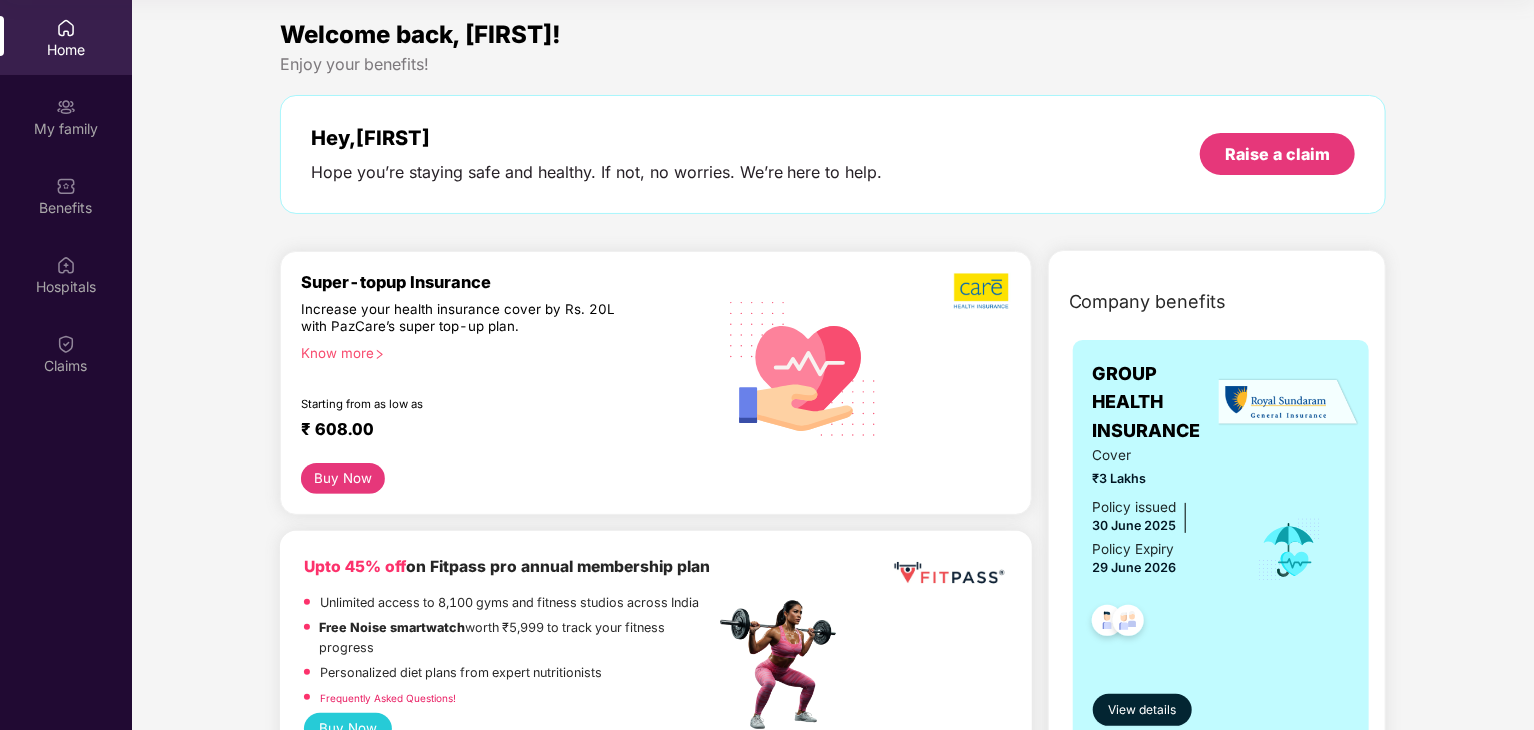 drag, startPoint x: 372, startPoint y: 290, endPoint x: 254, endPoint y: 393, distance: 156.63014 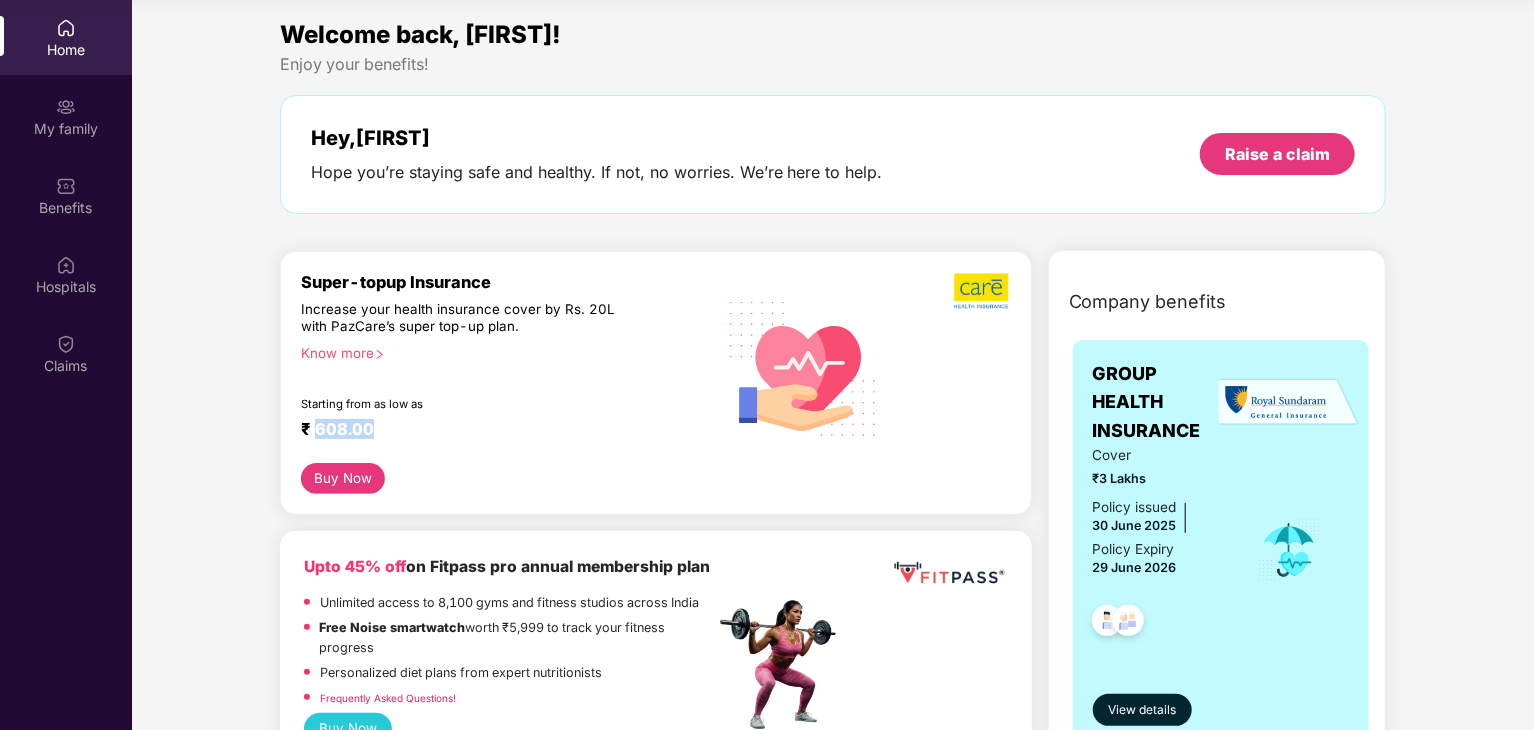 drag, startPoint x: 313, startPoint y: 430, endPoint x: 413, endPoint y: 437, distance: 100.2447 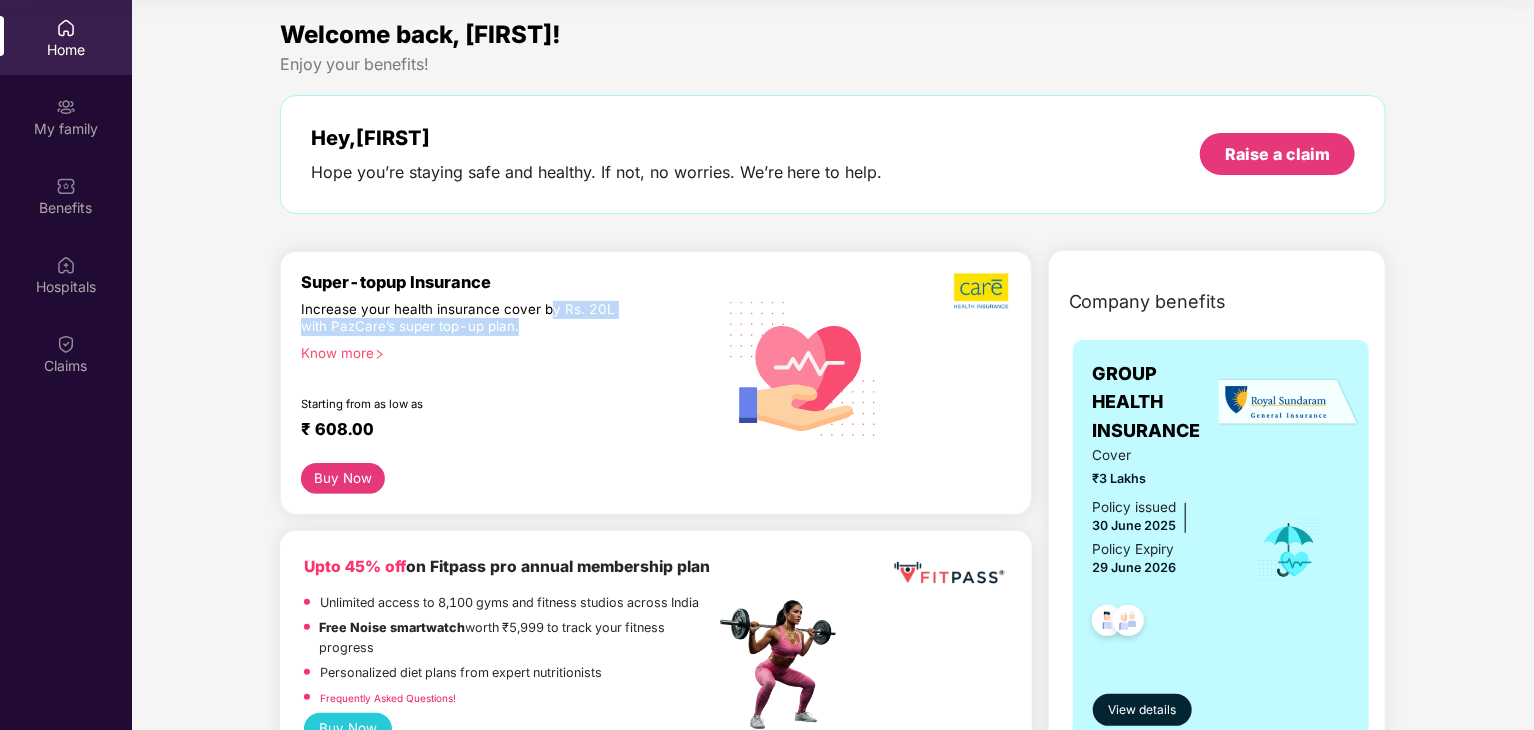 drag, startPoint x: 542, startPoint y: 297, endPoint x: 578, endPoint y: 322, distance: 43.829212 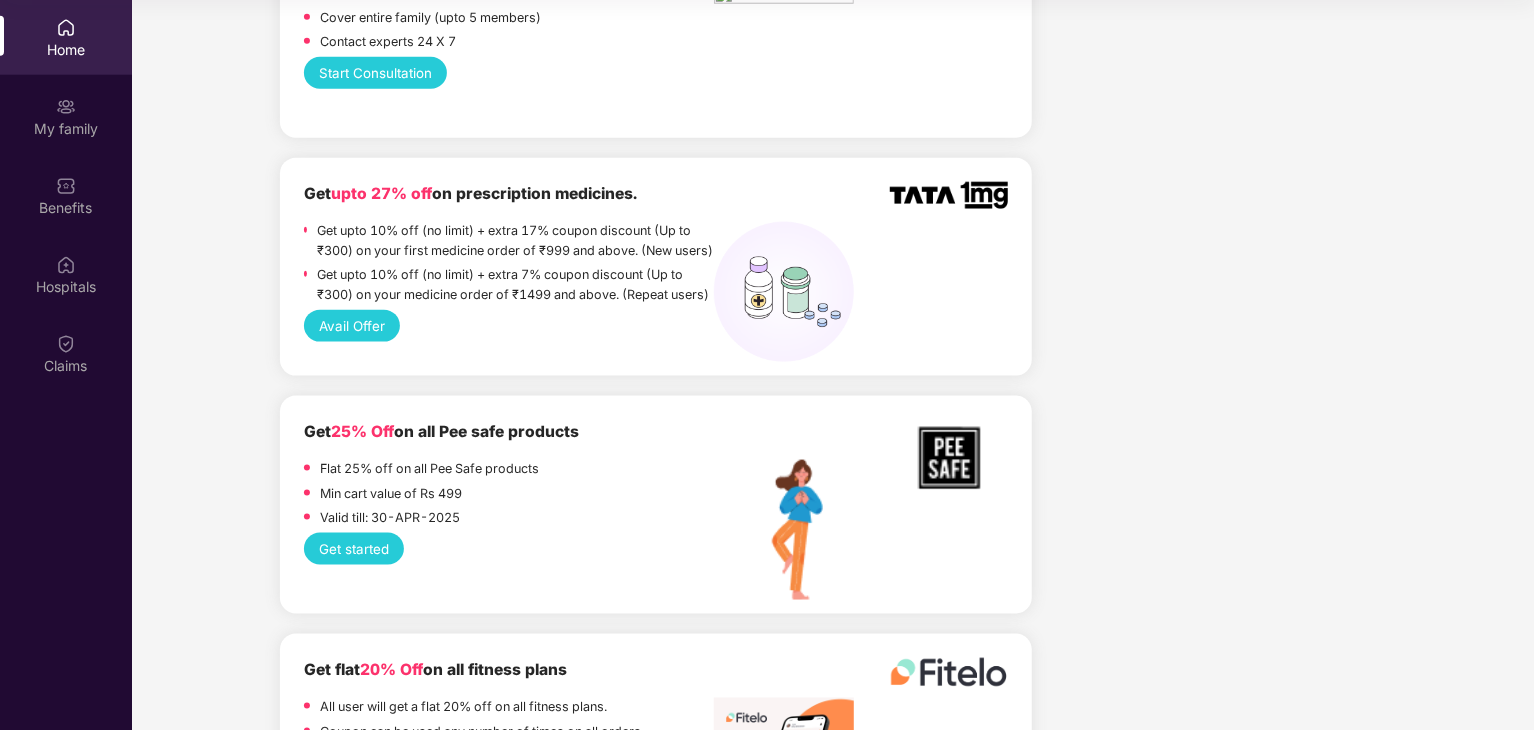 scroll, scrollTop: 1128, scrollLeft: 0, axis: vertical 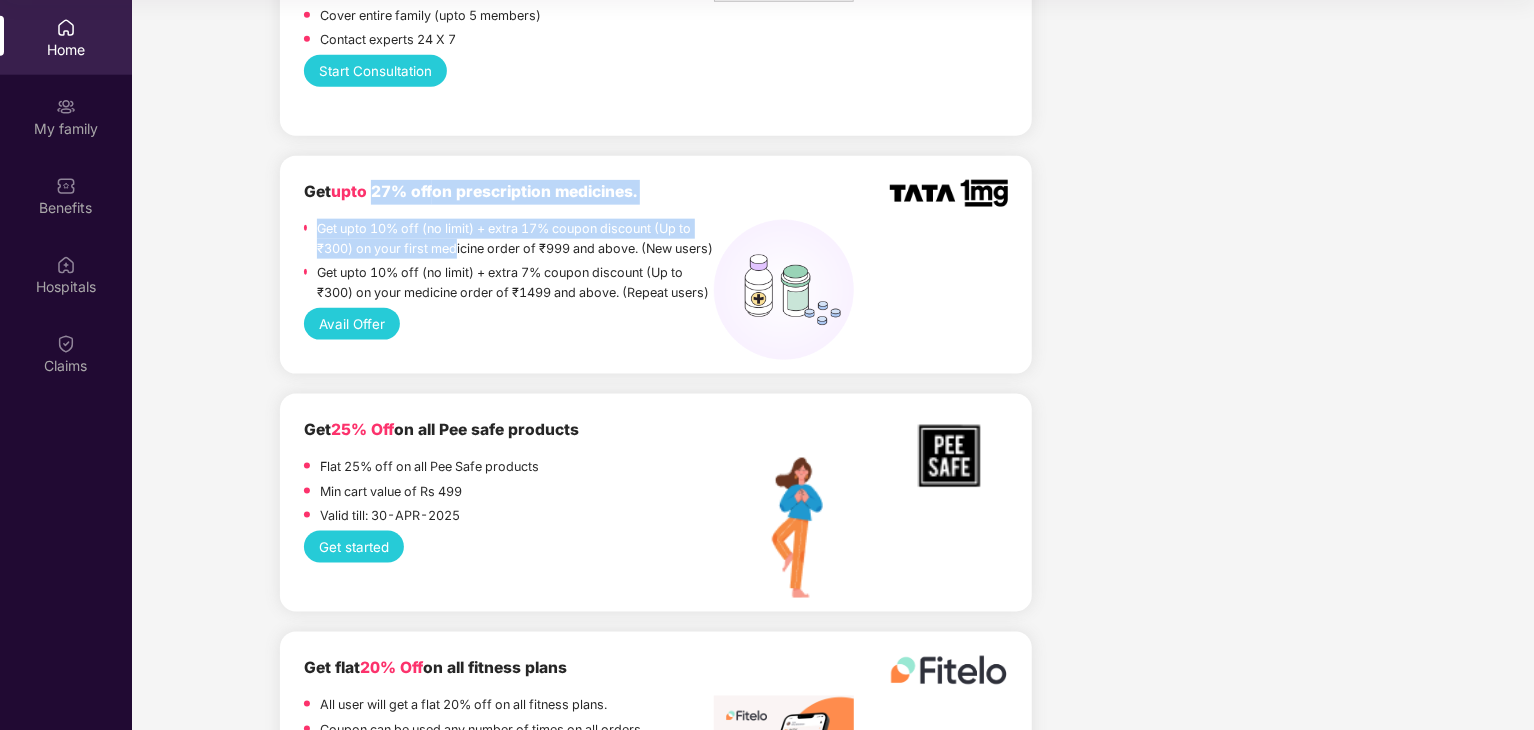 drag, startPoint x: 377, startPoint y: 224, endPoint x: 463, endPoint y: 273, distance: 98.9798 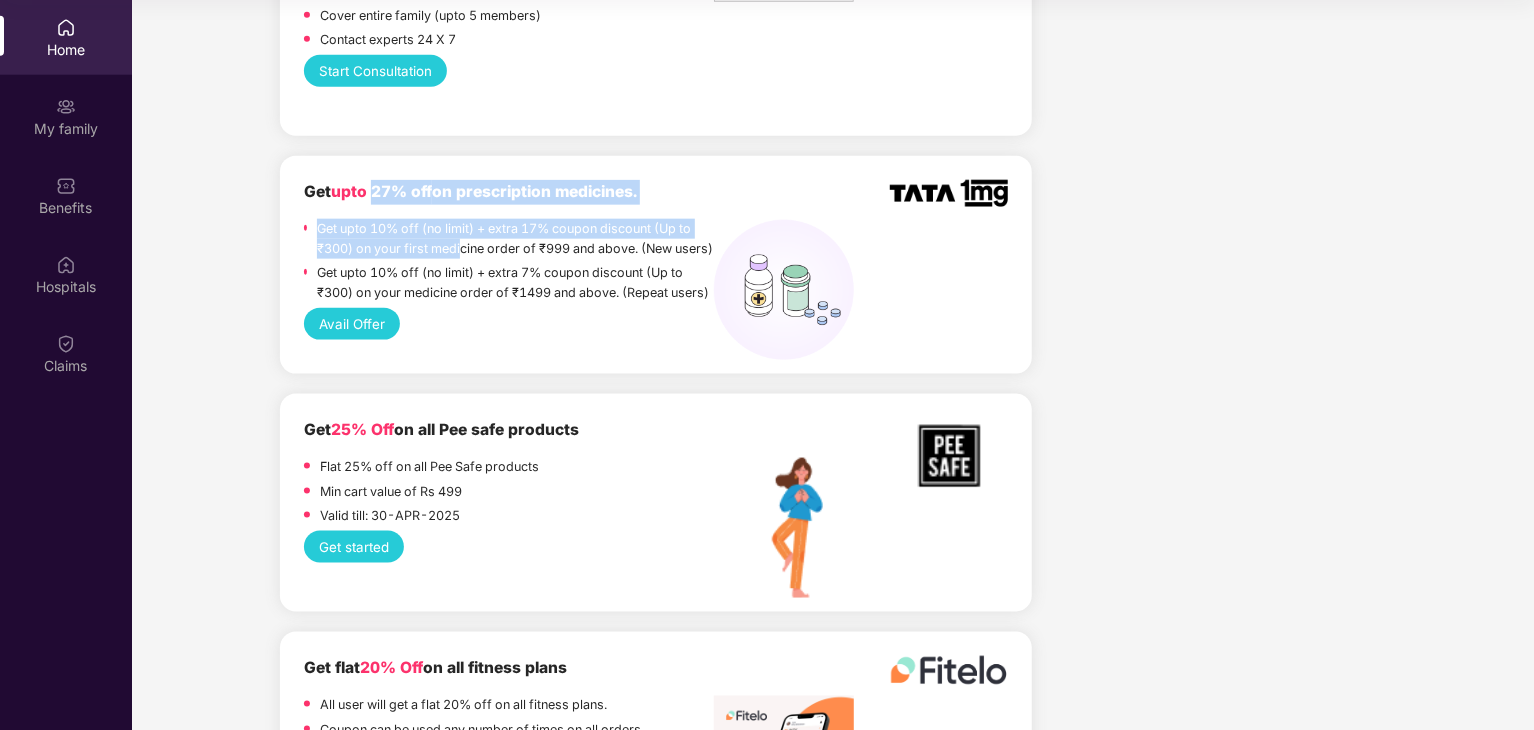 click on "Get upto 10% off (no limit) + extra 17% coupon discount (Up to ₹300) on your first medicine order of ₹999 and above. (New users)" at bounding box center [516, 239] 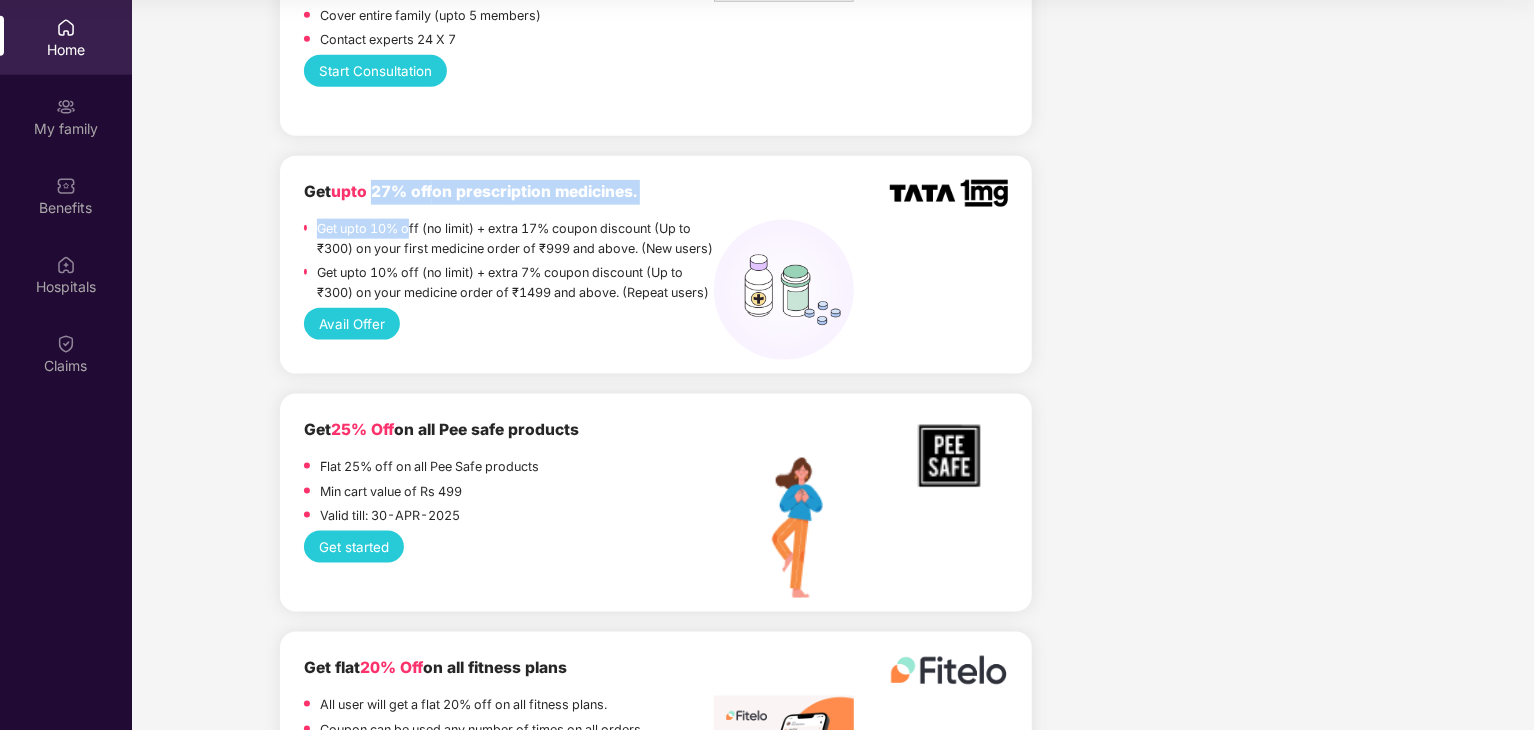 drag, startPoint x: 377, startPoint y: 224, endPoint x: 412, endPoint y: 261, distance: 50.931328 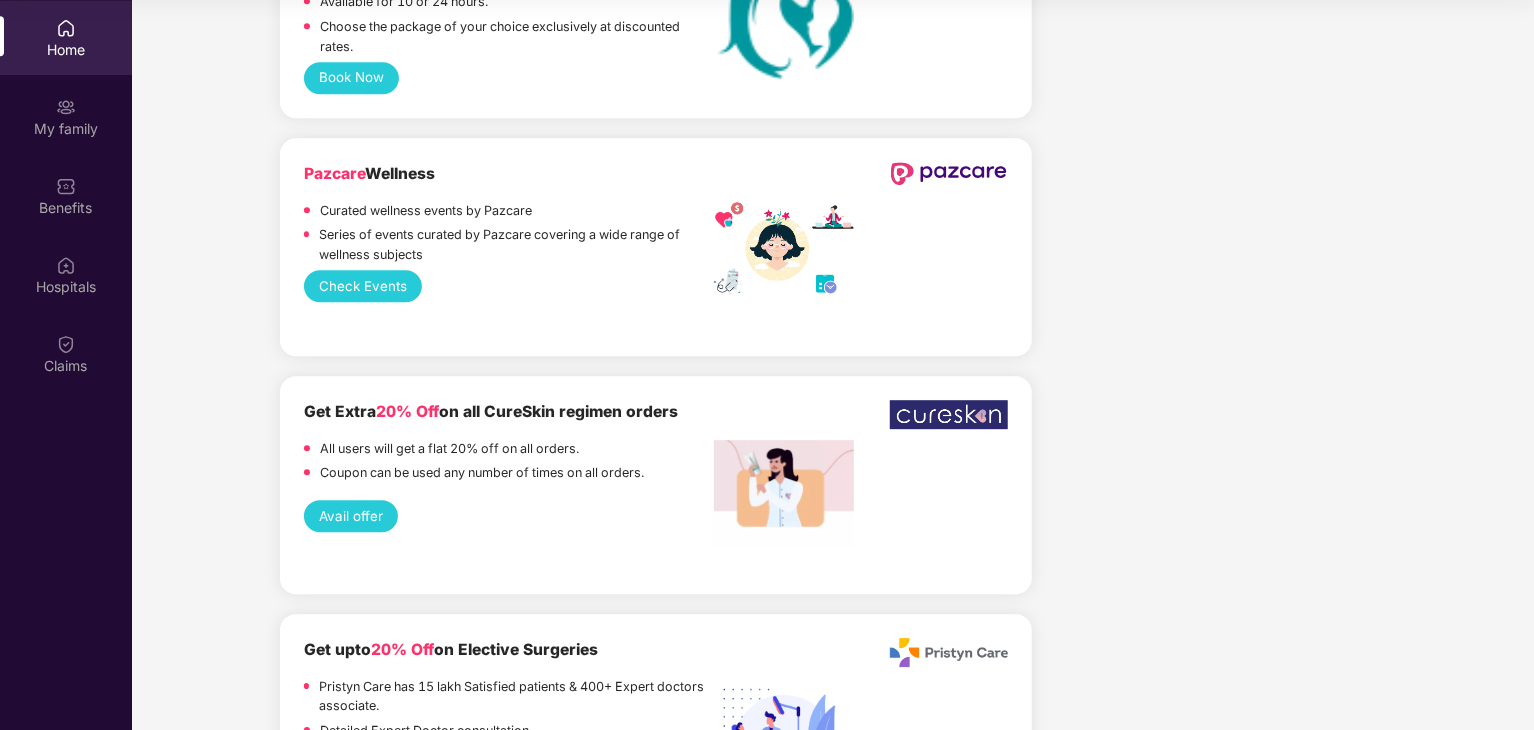 scroll, scrollTop: 2684, scrollLeft: 0, axis: vertical 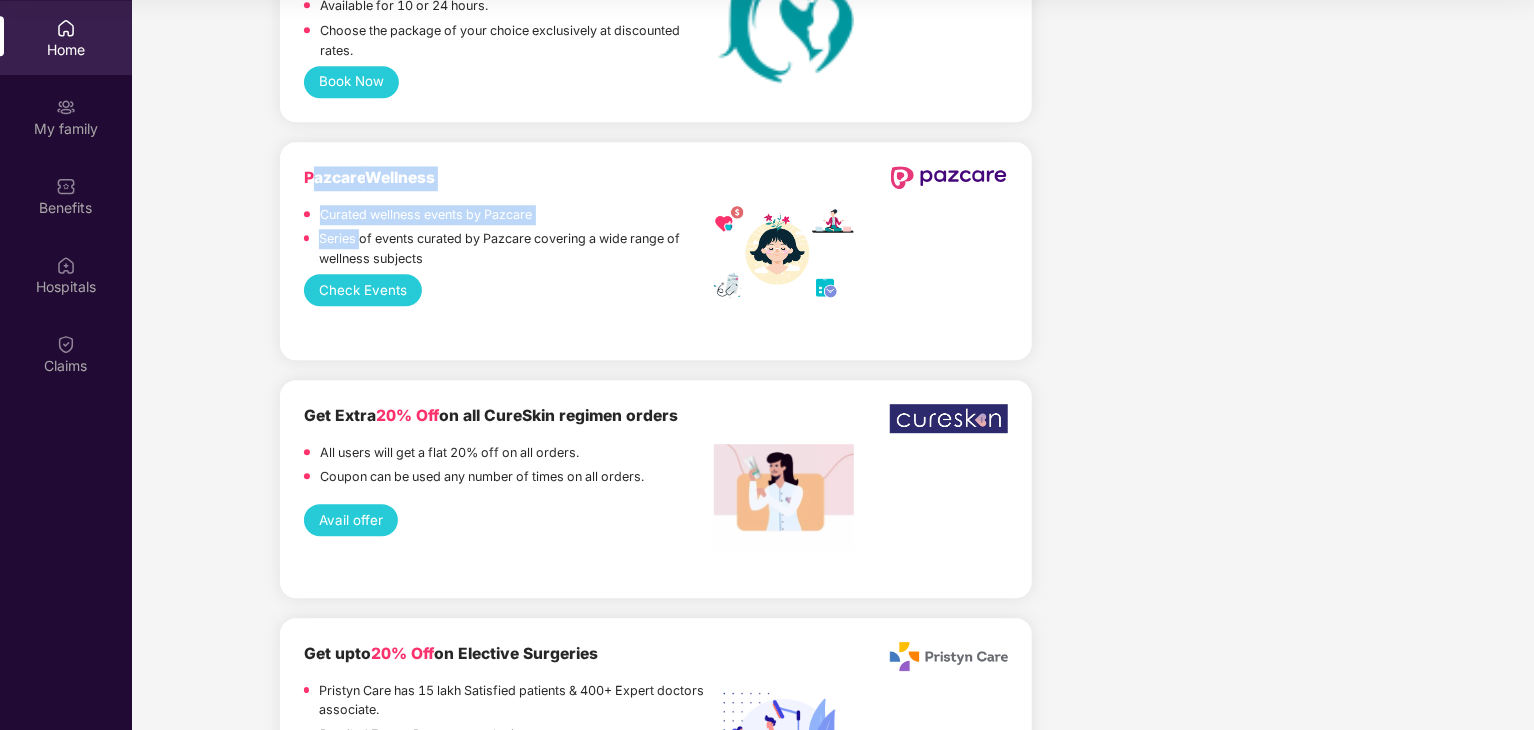 drag, startPoint x: 310, startPoint y: 229, endPoint x: 360, endPoint y: 266, distance: 62.201286 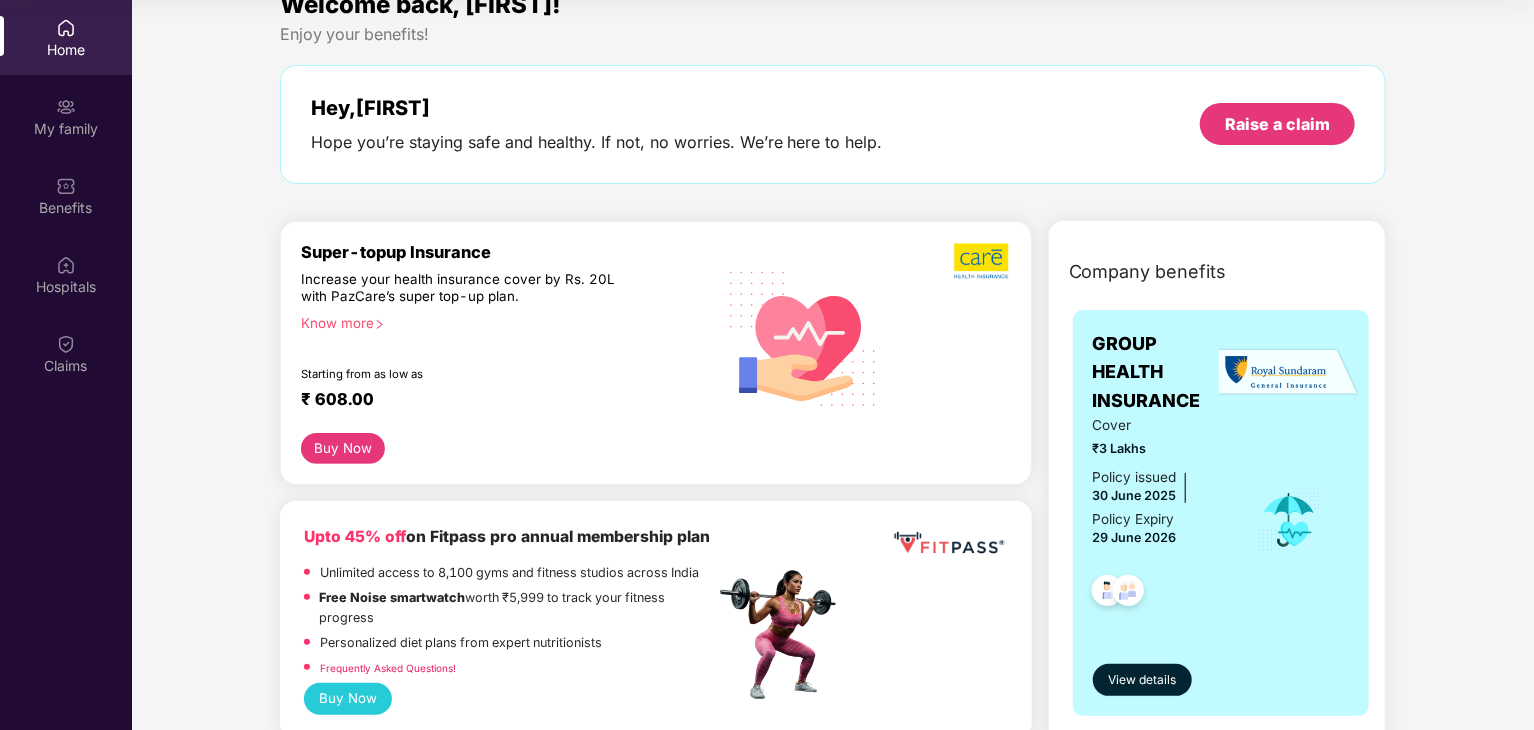 scroll, scrollTop: 0, scrollLeft: 0, axis: both 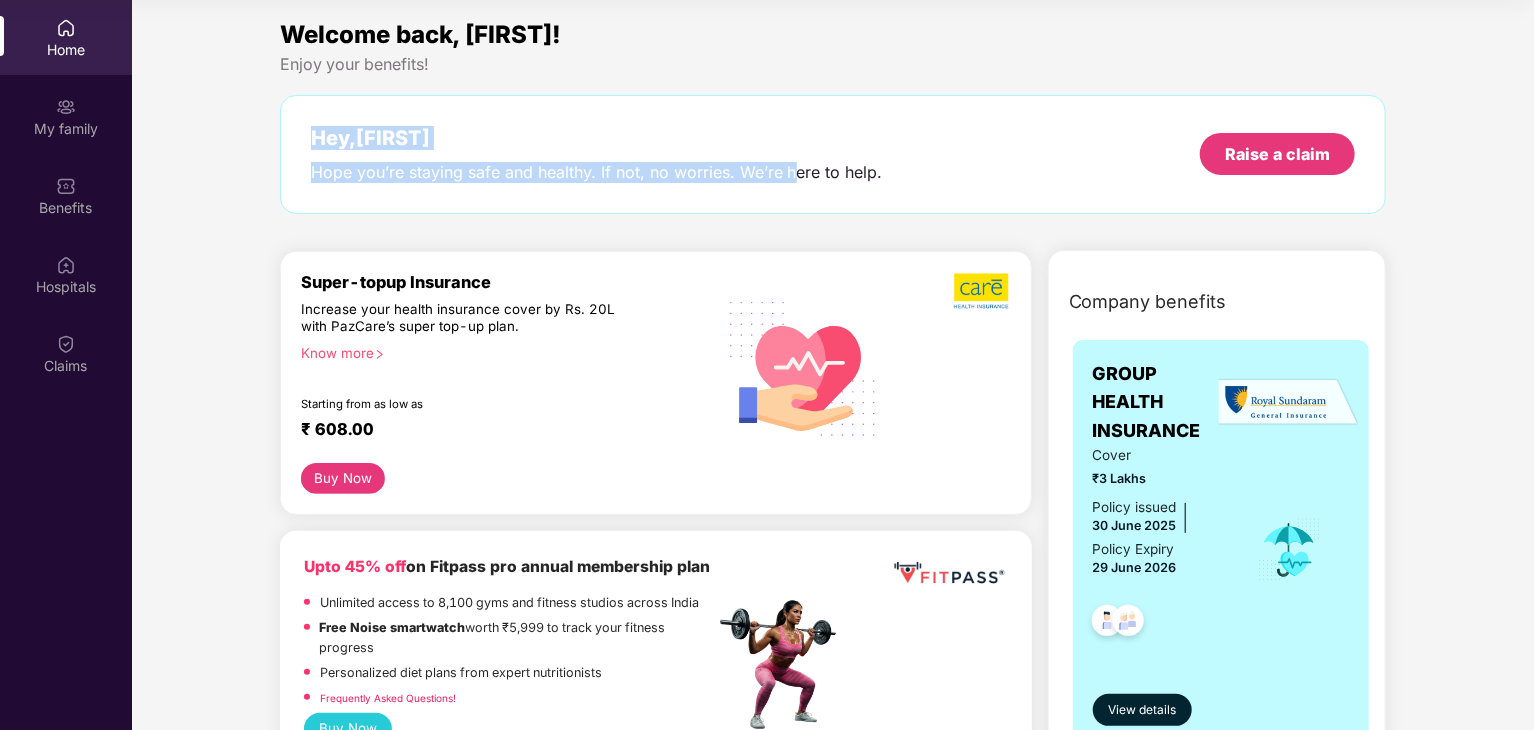 drag, startPoint x: 288, startPoint y: 107, endPoint x: 773, endPoint y: 210, distance: 495.8165 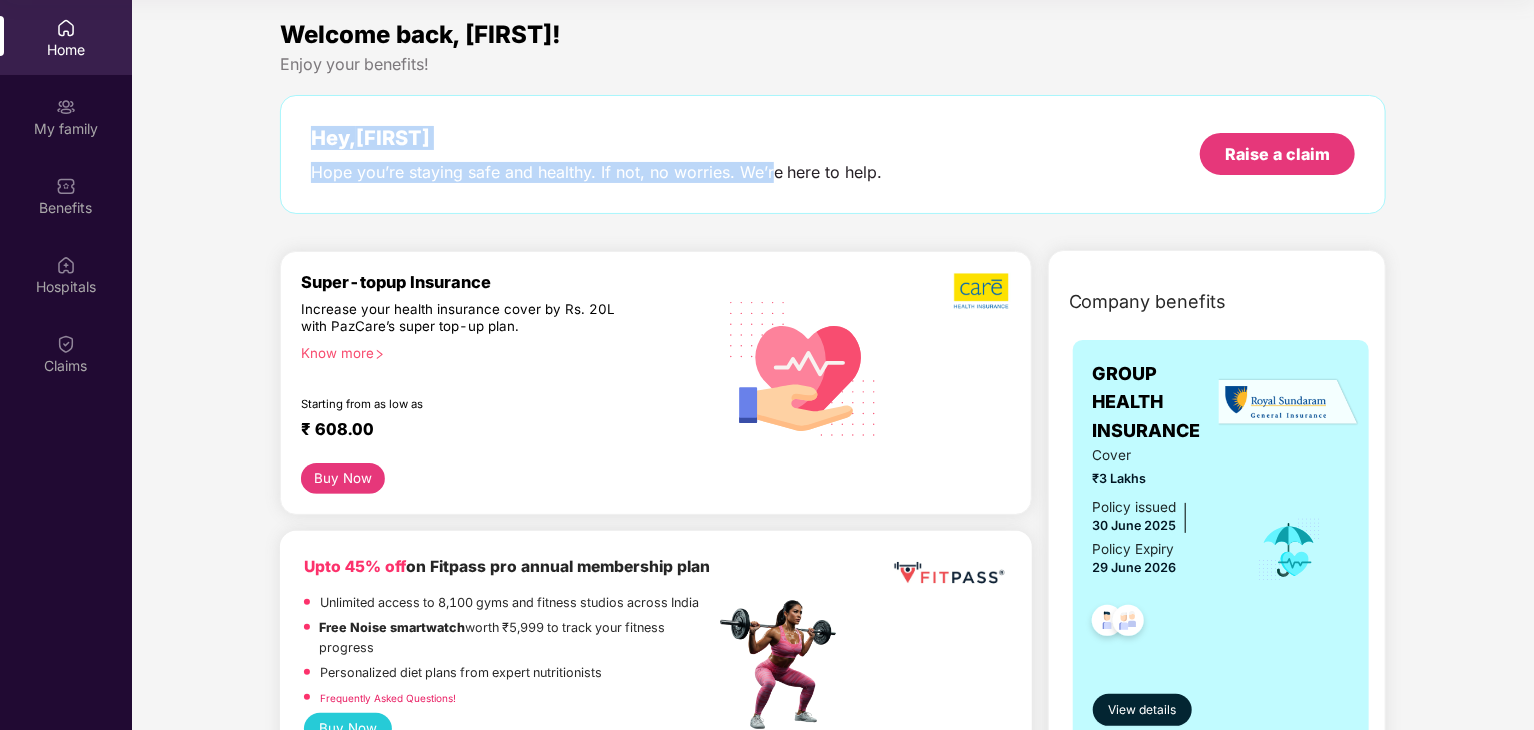 click on "Hey,  [FIRST] Hope you’re staying safe and healthy. If not, no worries. We’re here to help. Raise a claim" at bounding box center [833, 154] 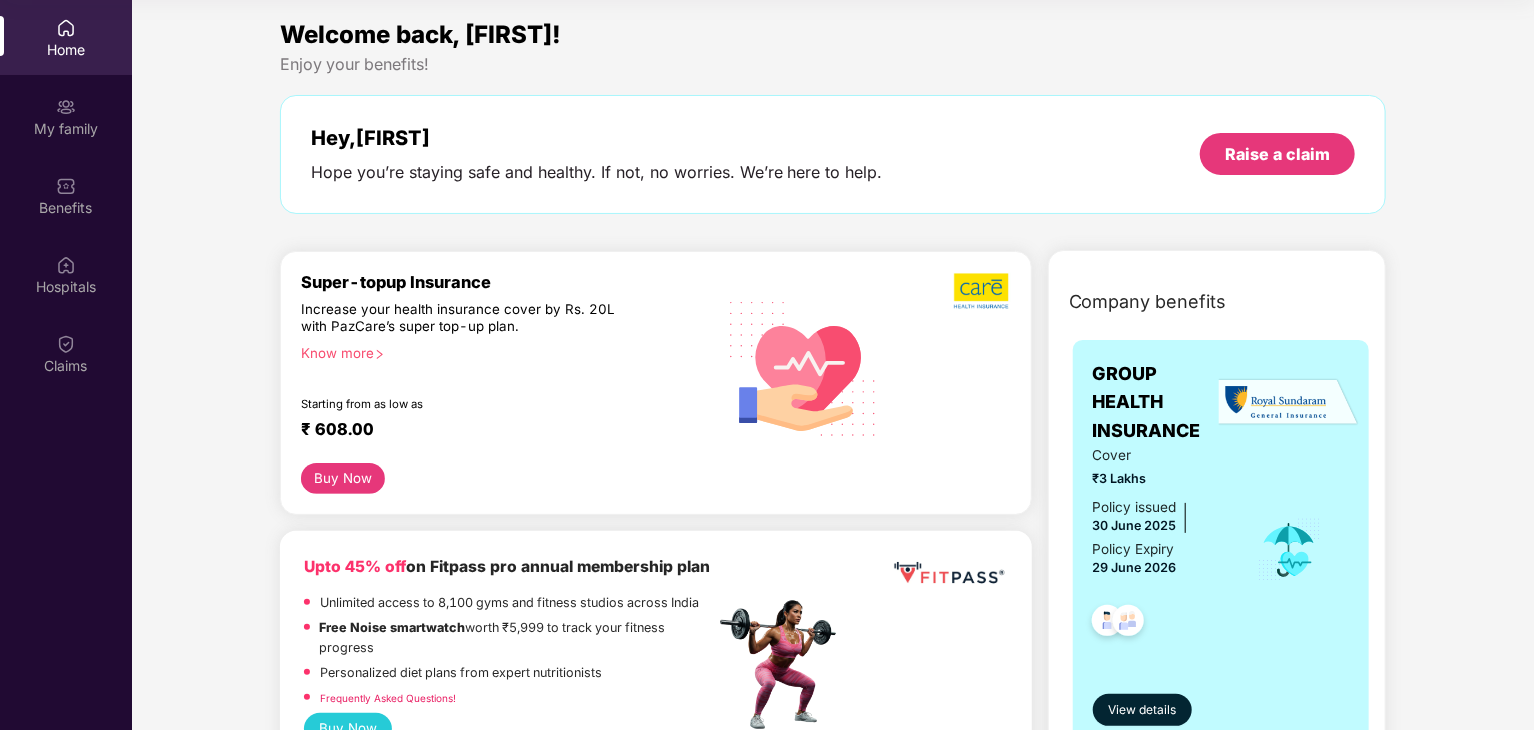 scroll, scrollTop: 110, scrollLeft: 0, axis: vertical 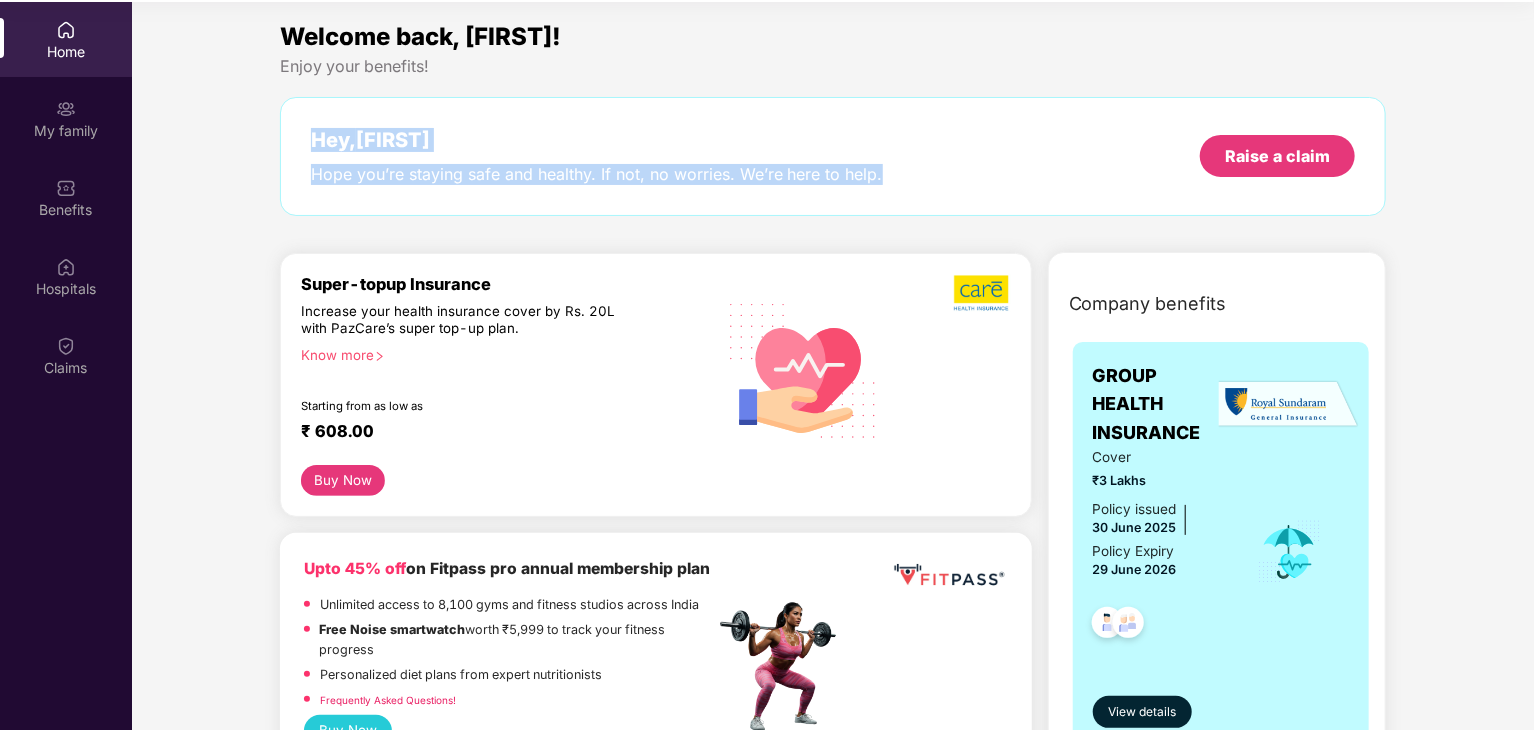 drag, startPoint x: 295, startPoint y: 127, endPoint x: 928, endPoint y: 155, distance: 633.61896 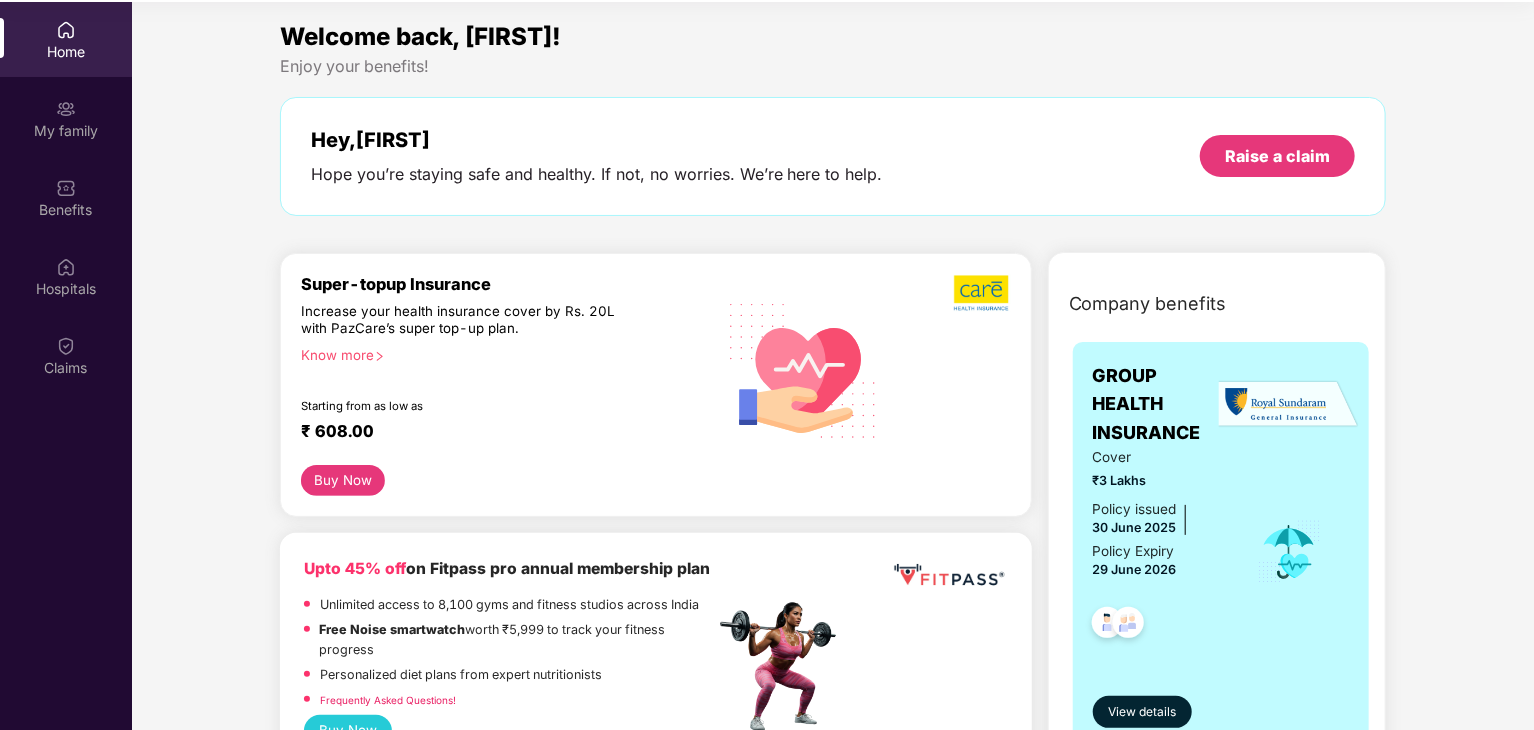 click on "Hey,  [FIRST] Hope you’re staying safe and healthy. If not, no worries. We’re here to help. Raise a claim" at bounding box center (833, 156) 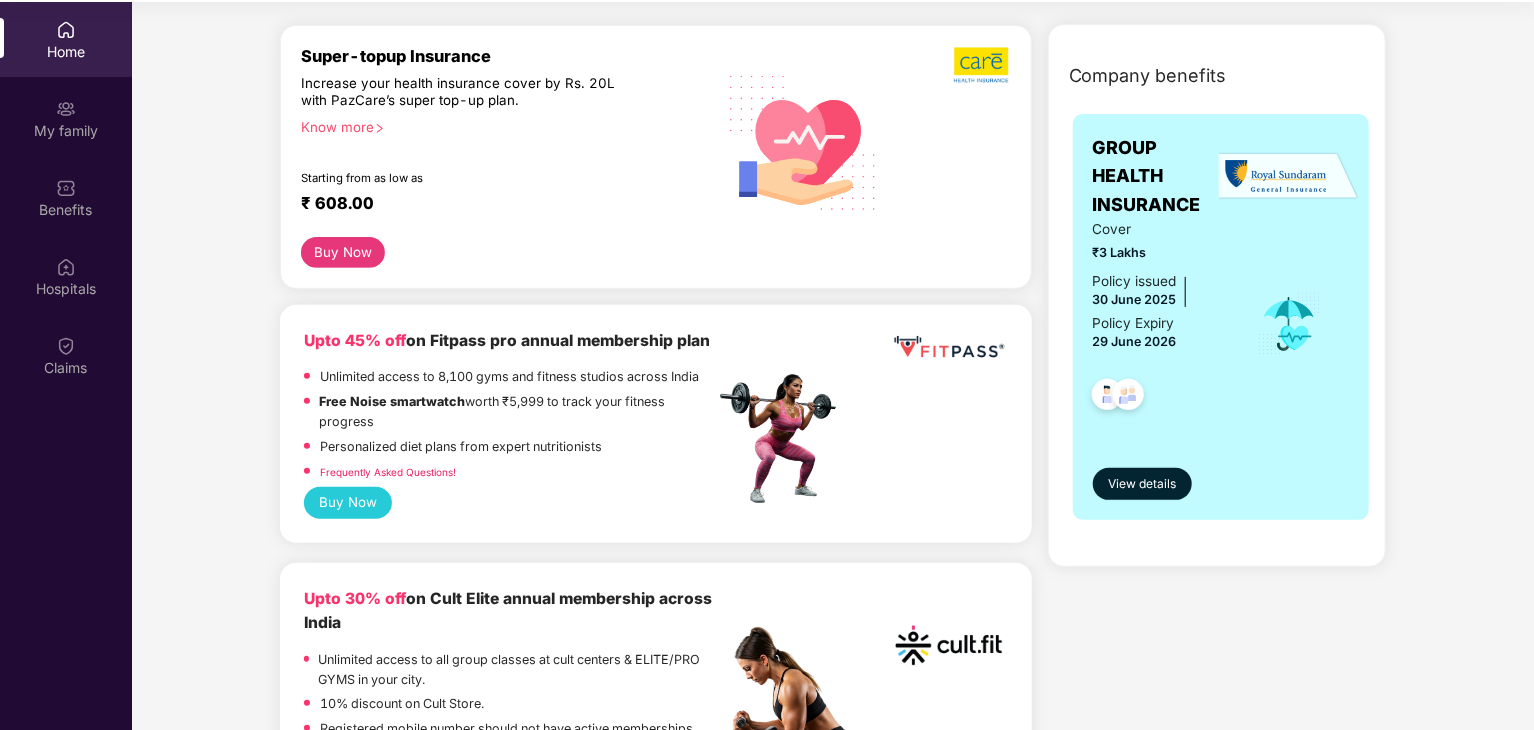 scroll, scrollTop: 0, scrollLeft: 0, axis: both 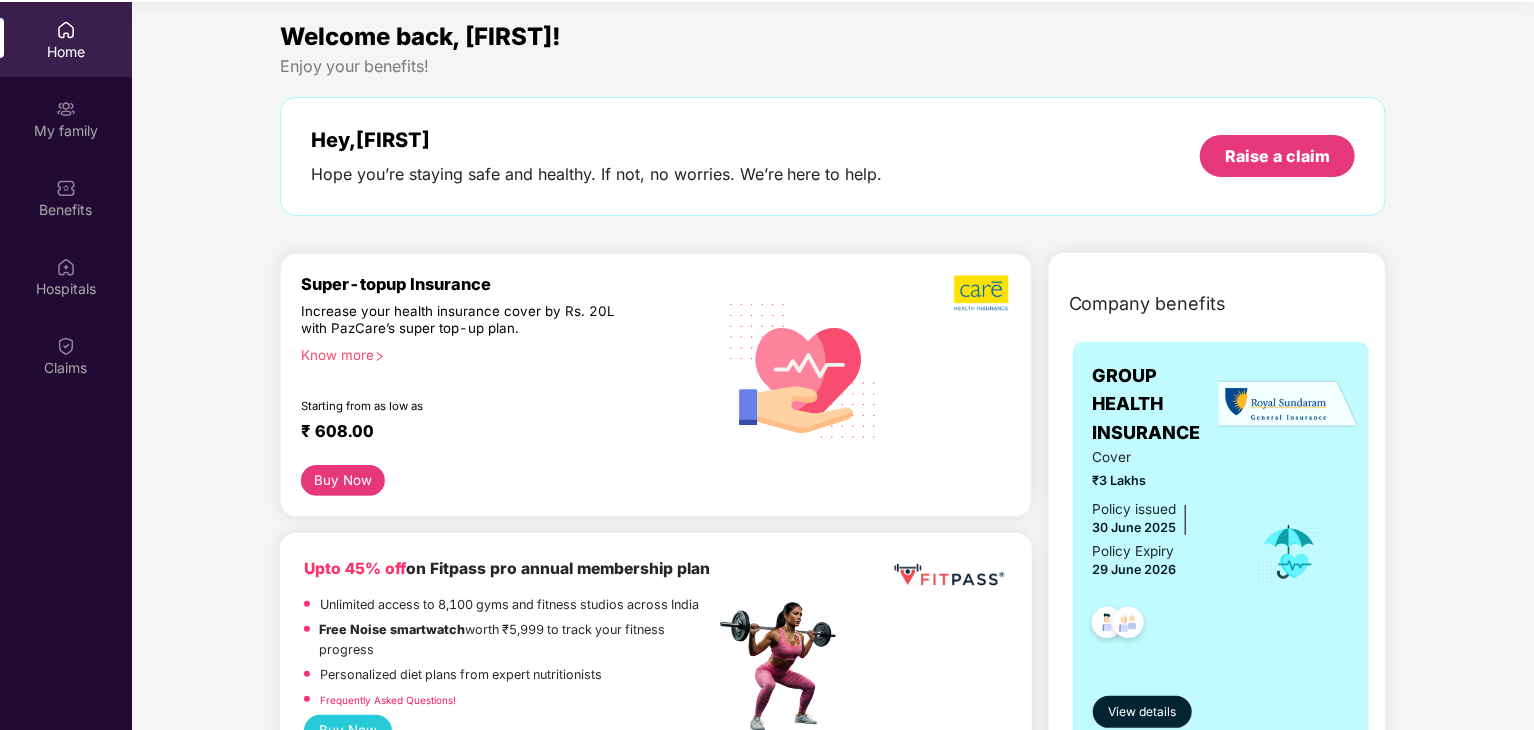click on "Welcome back, [FIRST]! Enjoy your benefits! Hey,  [FIRST] Hope you’re staying safe and healthy. If not, no worries. We’re here to help. Raise a claim" at bounding box center [833, 127] 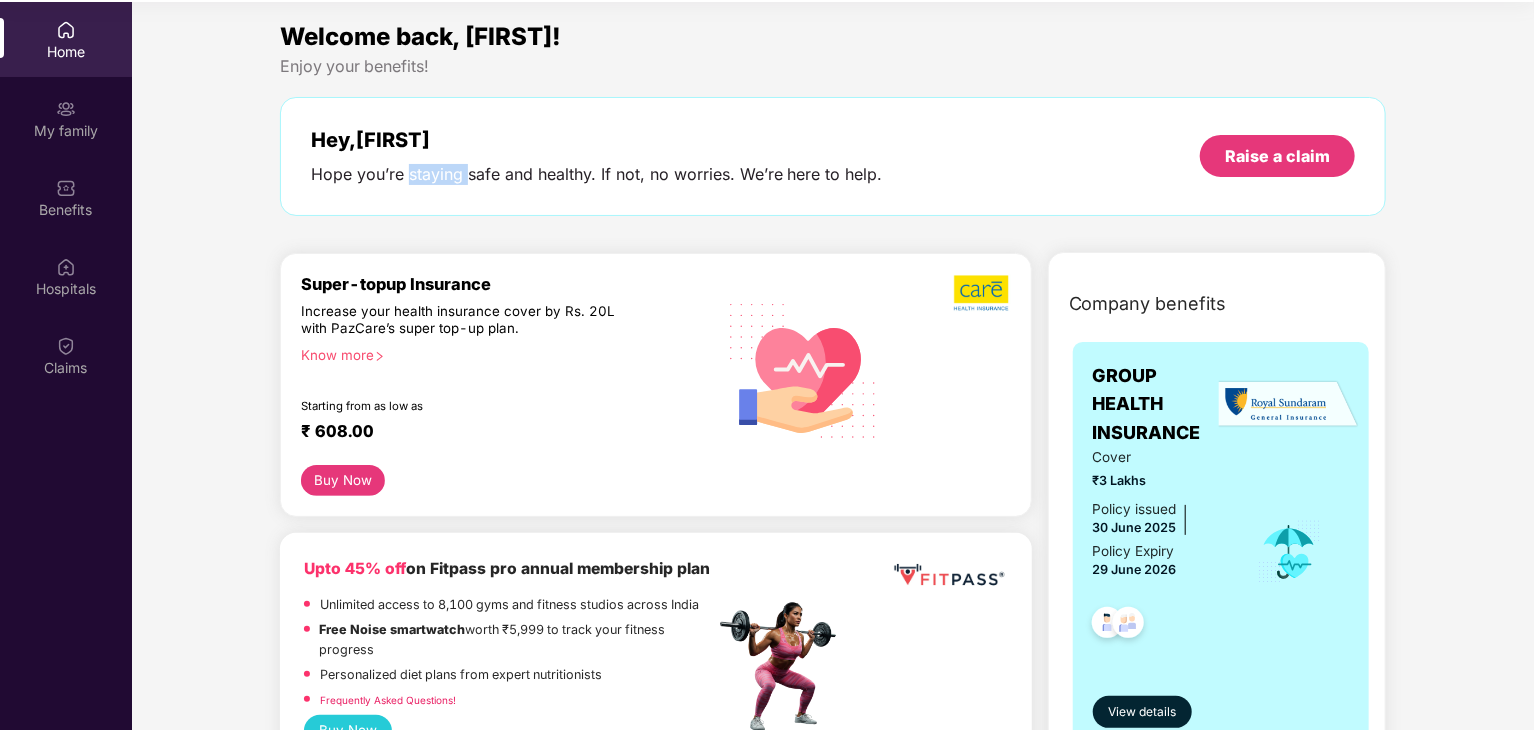click on "Welcome back, [FIRST]! Enjoy your benefits! Hey,  [FIRST] Hope you’re staying safe and healthy. If not, no worries. We’re here to help. Raise a claim" at bounding box center [833, 127] 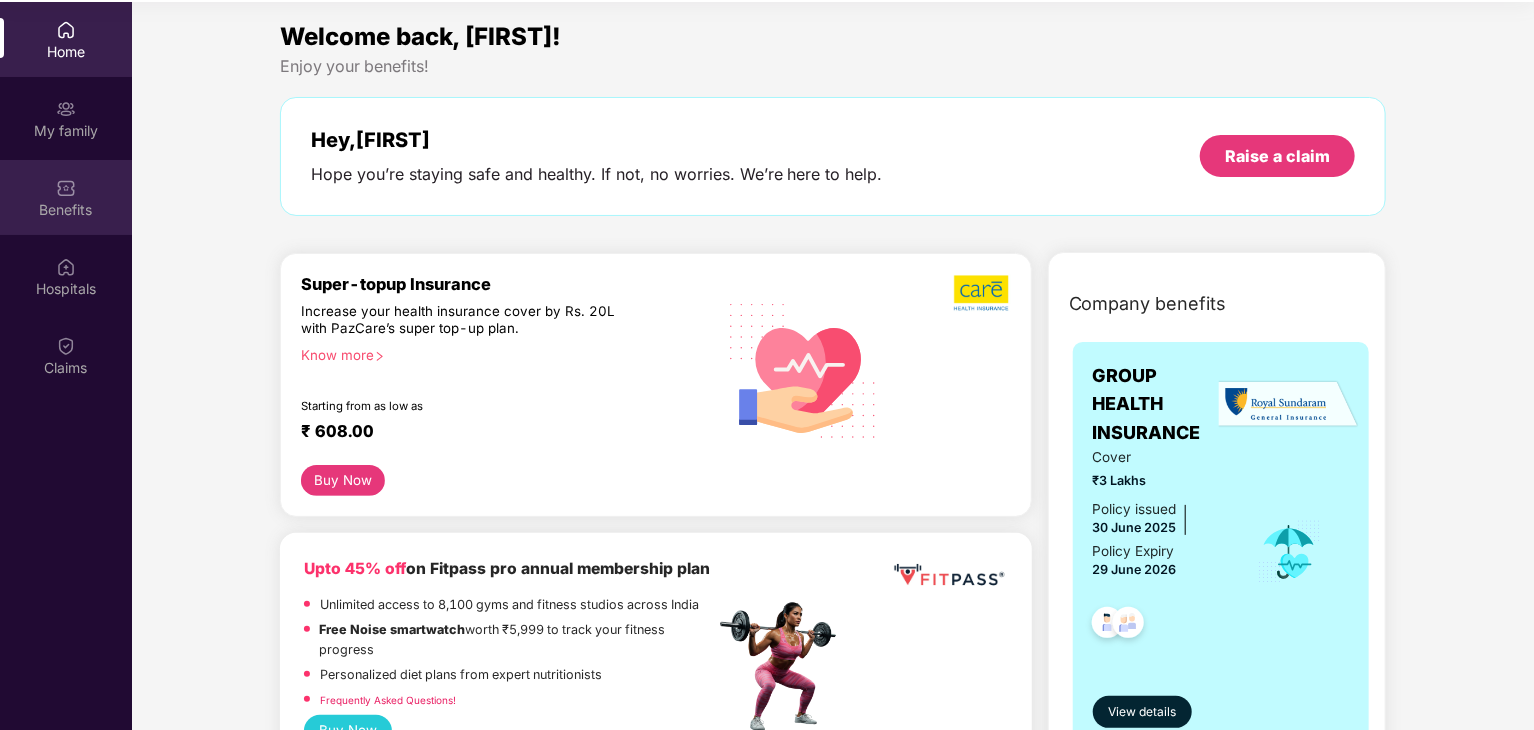 click on "Benefits" at bounding box center [66, 197] 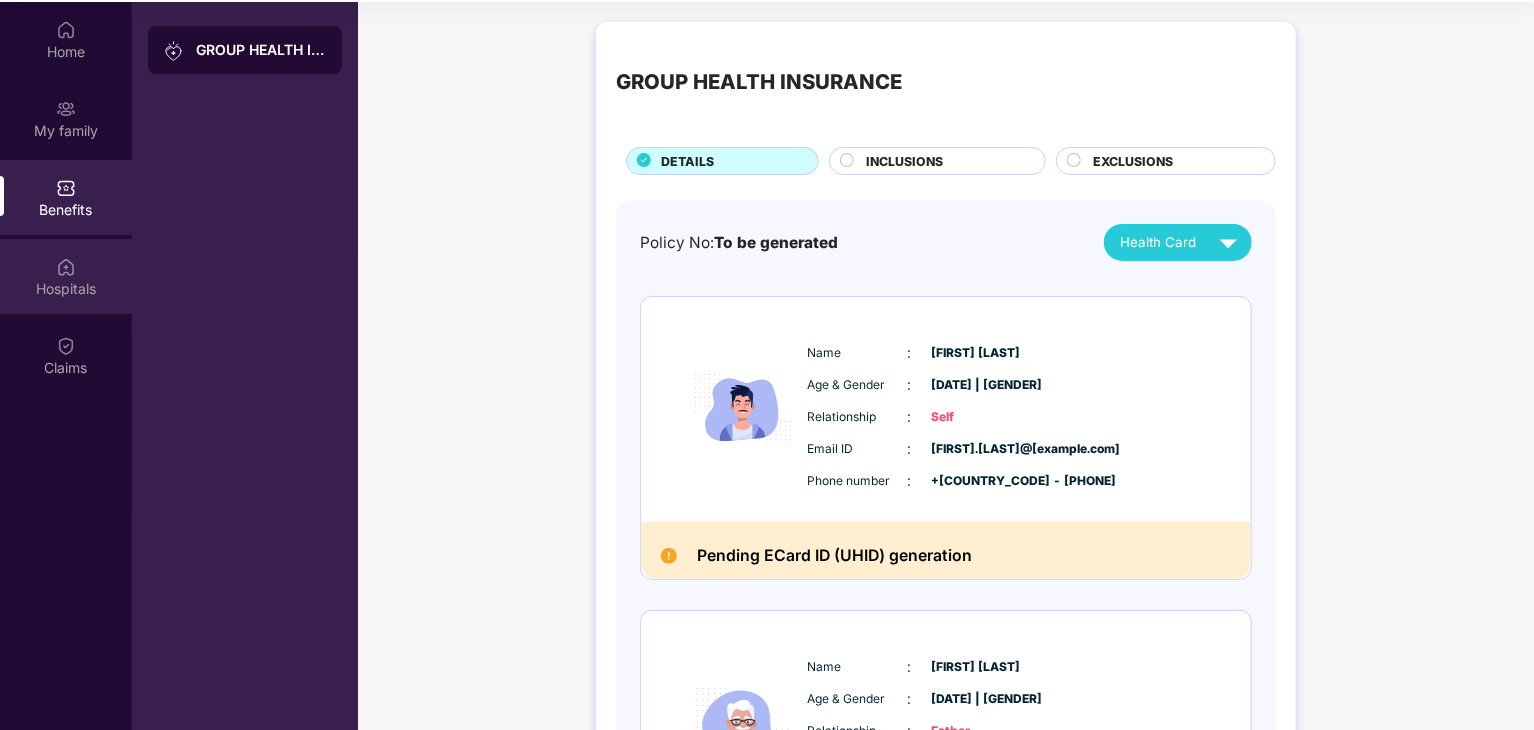 click on "Hospitals" at bounding box center [66, 276] 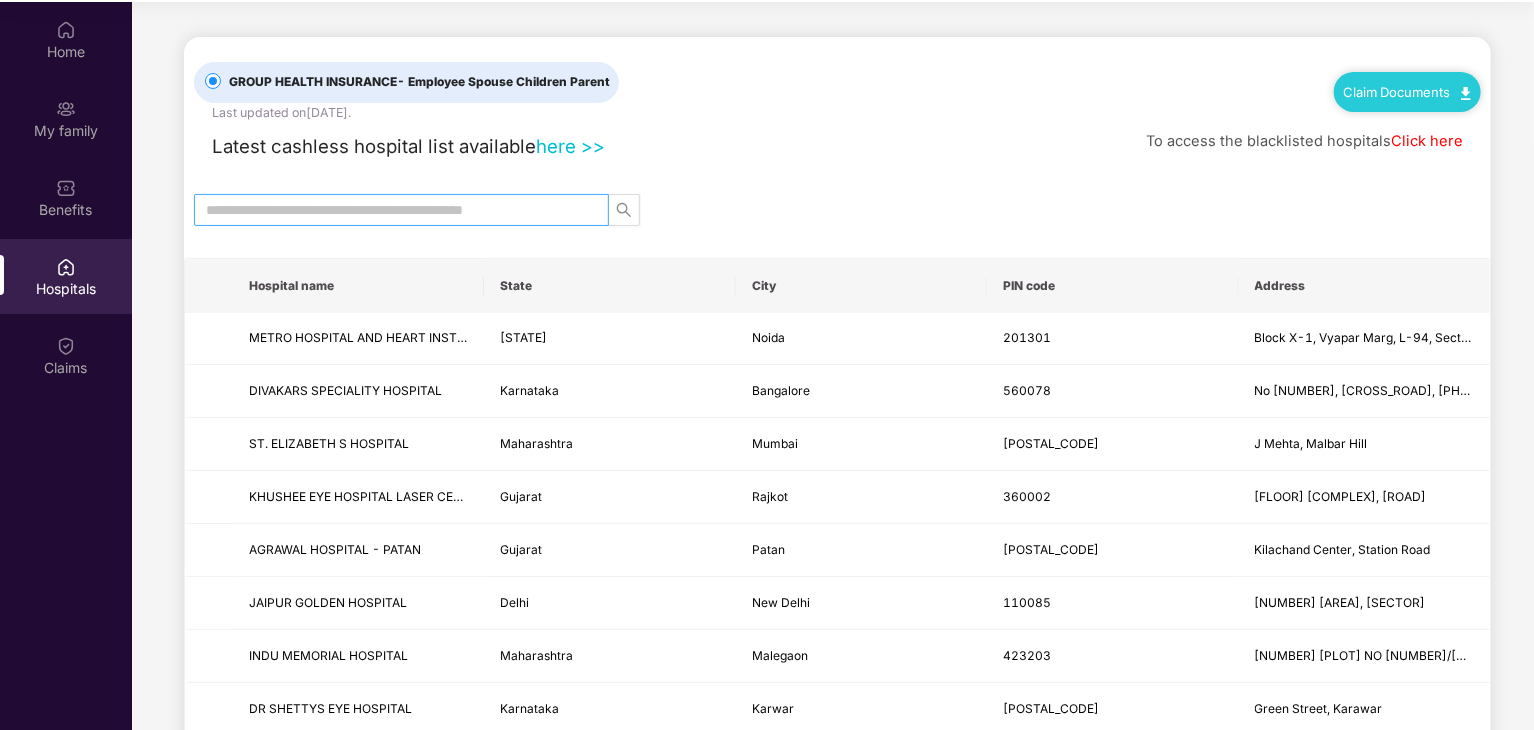 click at bounding box center (393, 210) 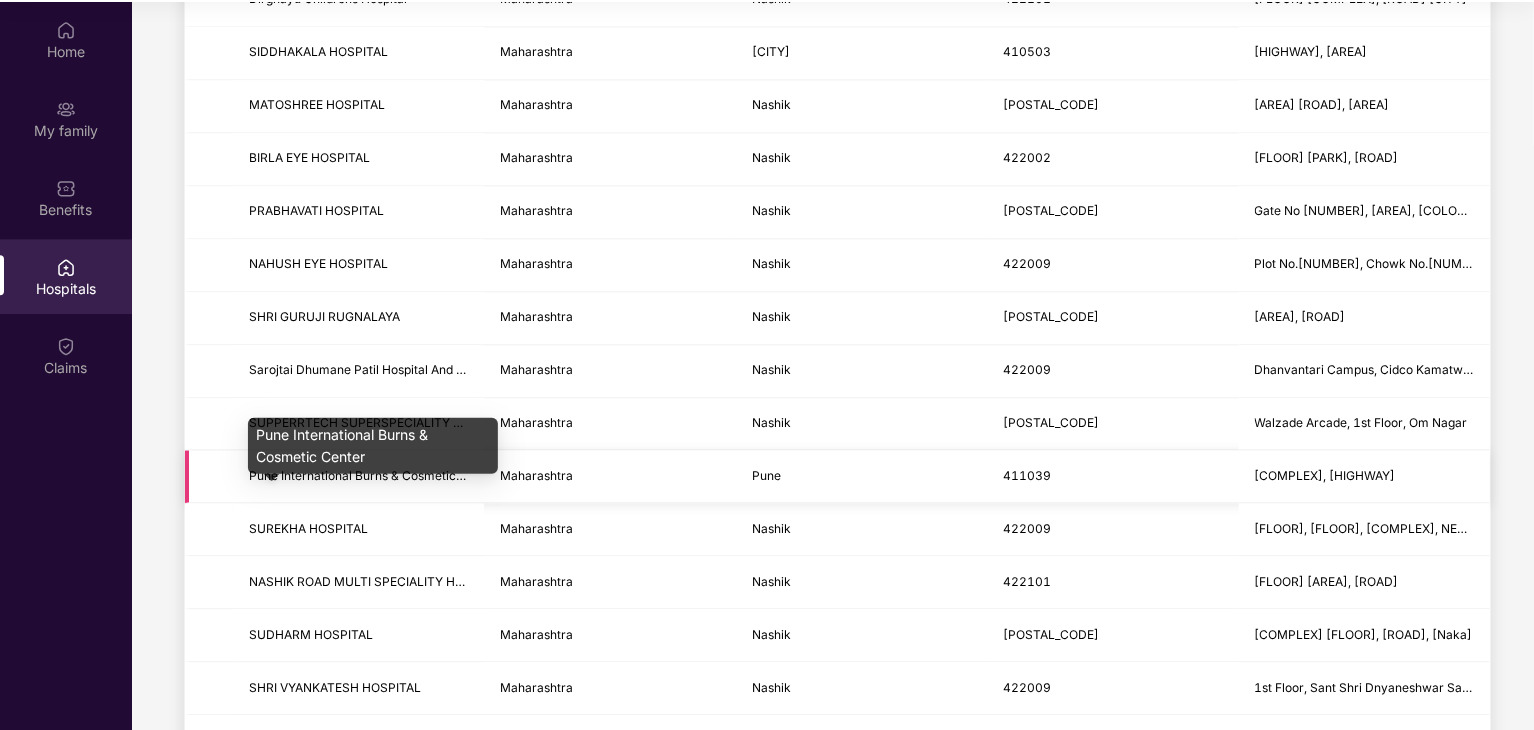 scroll, scrollTop: 2198, scrollLeft: 0, axis: vertical 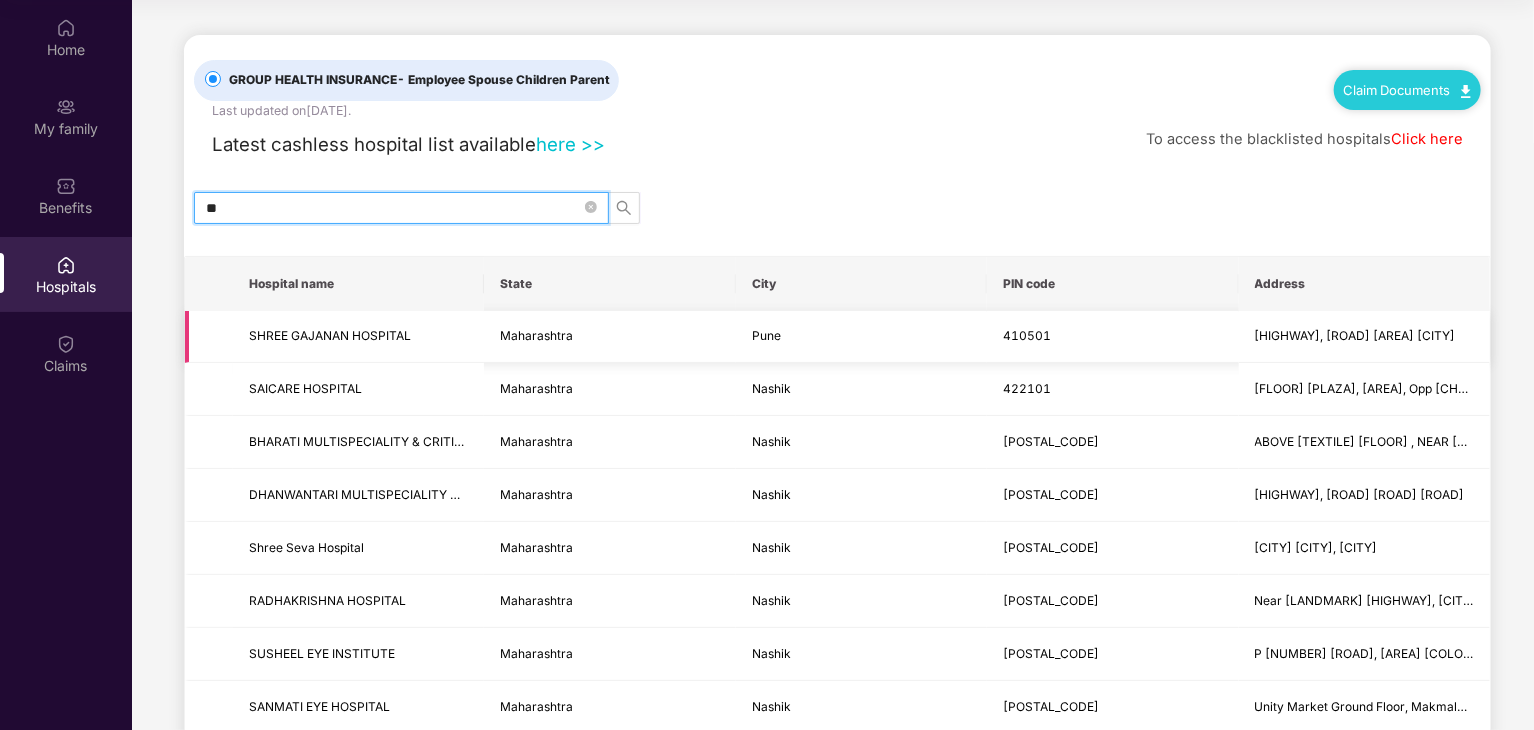 type on "*" 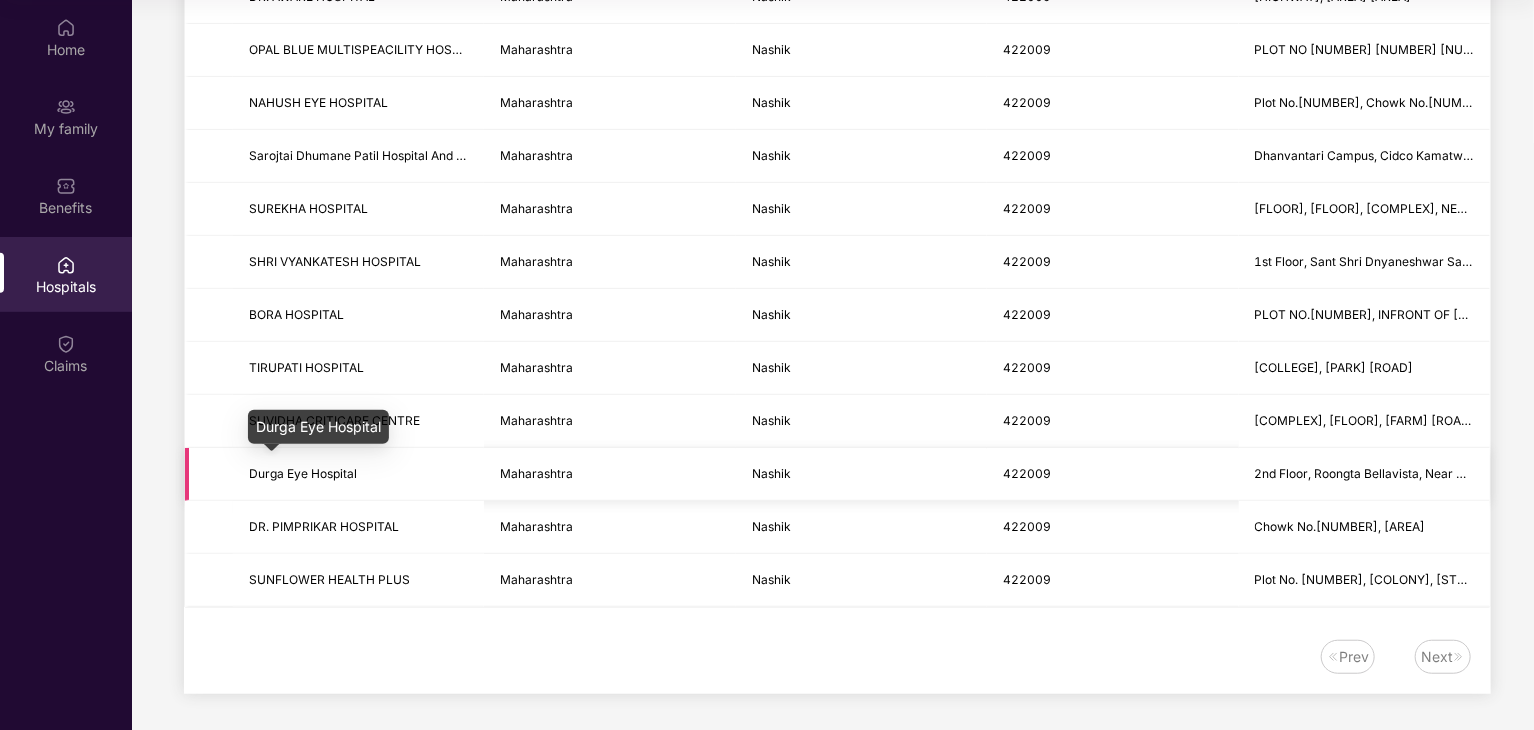 scroll, scrollTop: 0, scrollLeft: 0, axis: both 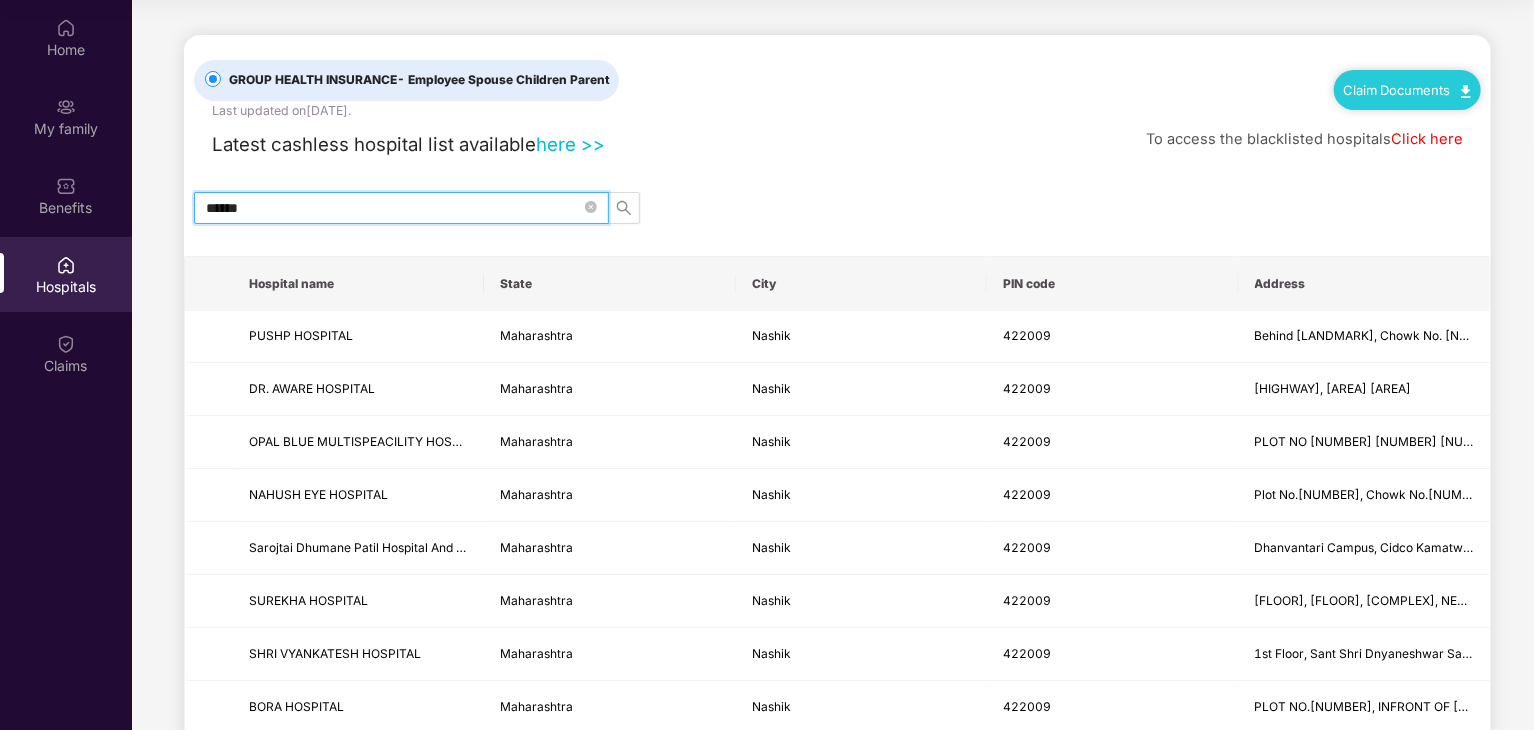 type on "******" 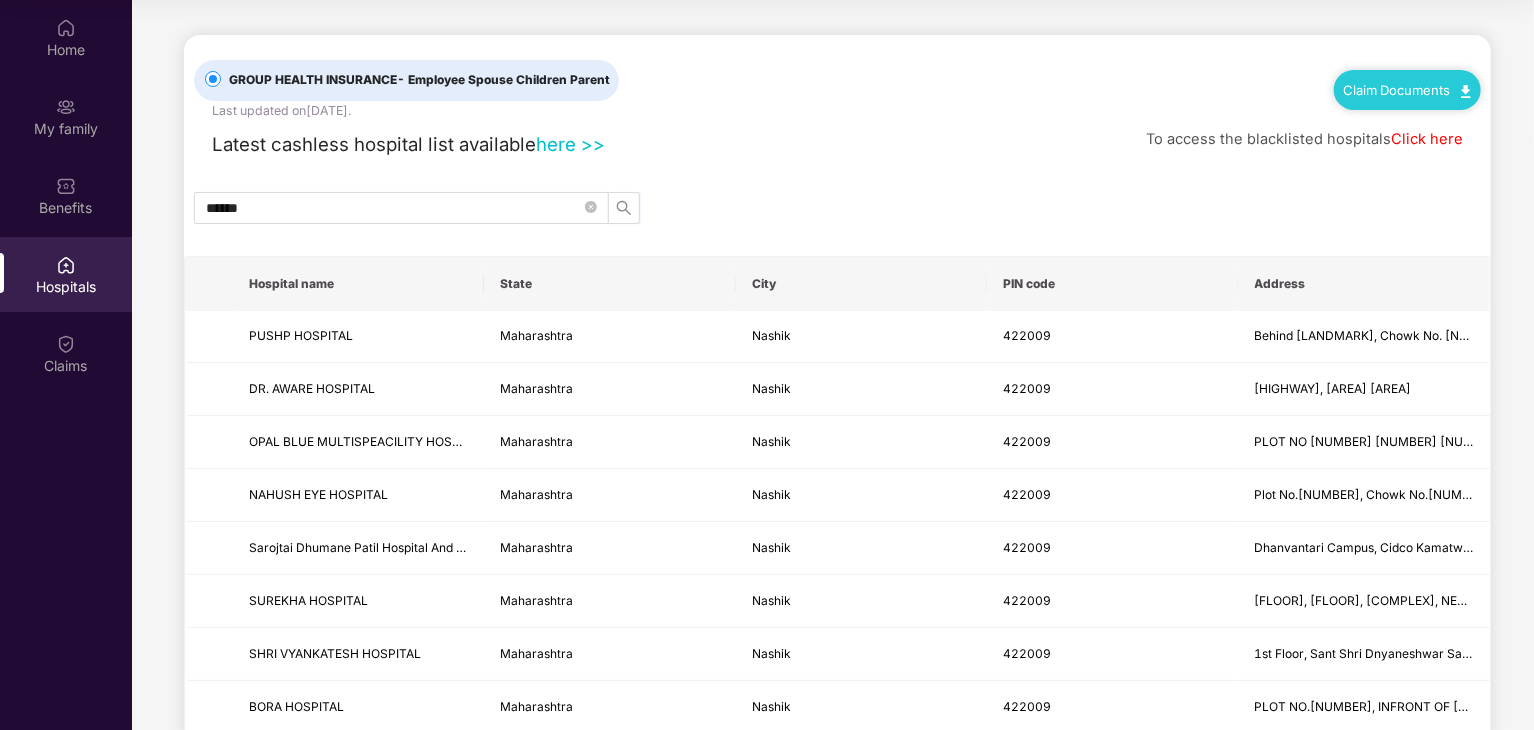 click on "here >>" at bounding box center [570, 144] 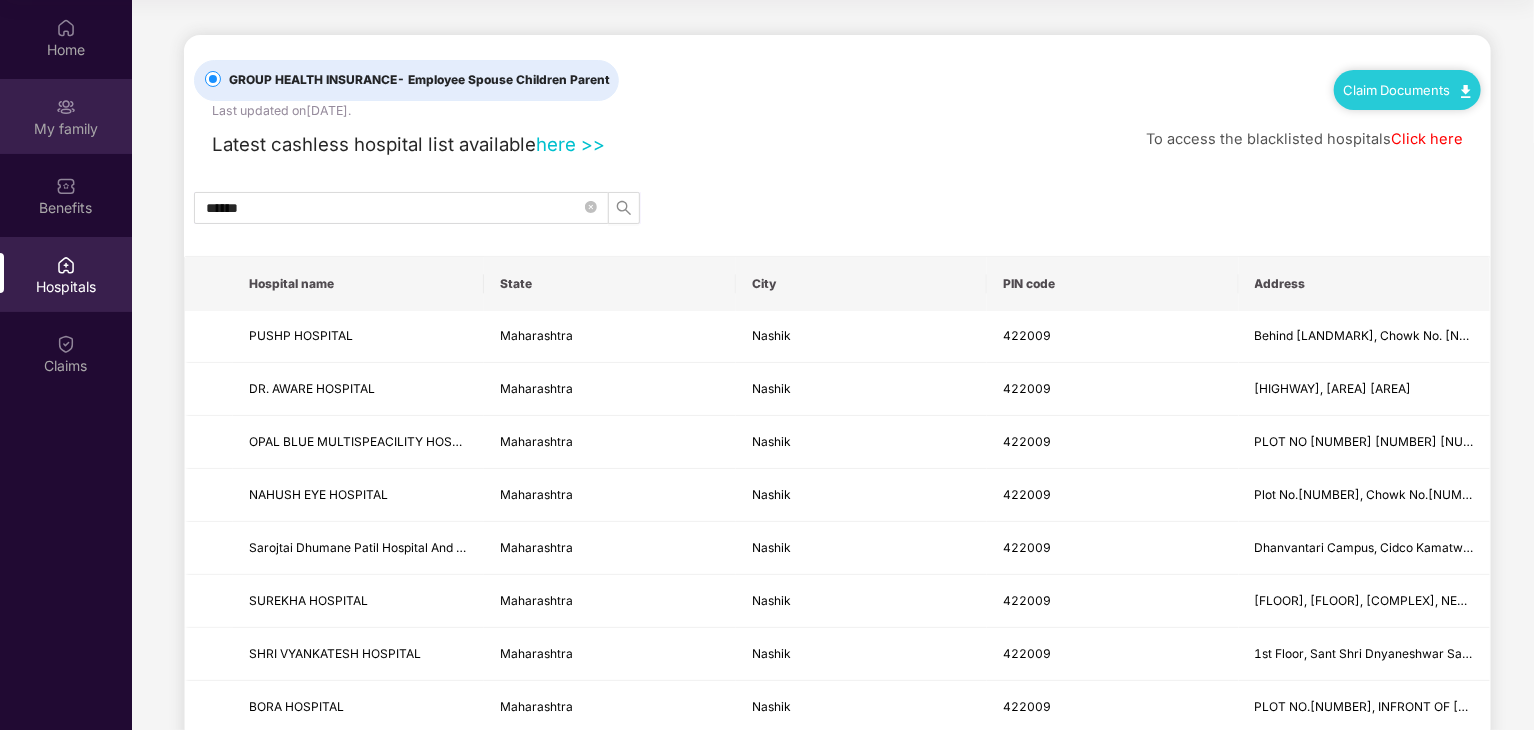 click on "My family" at bounding box center (66, 116) 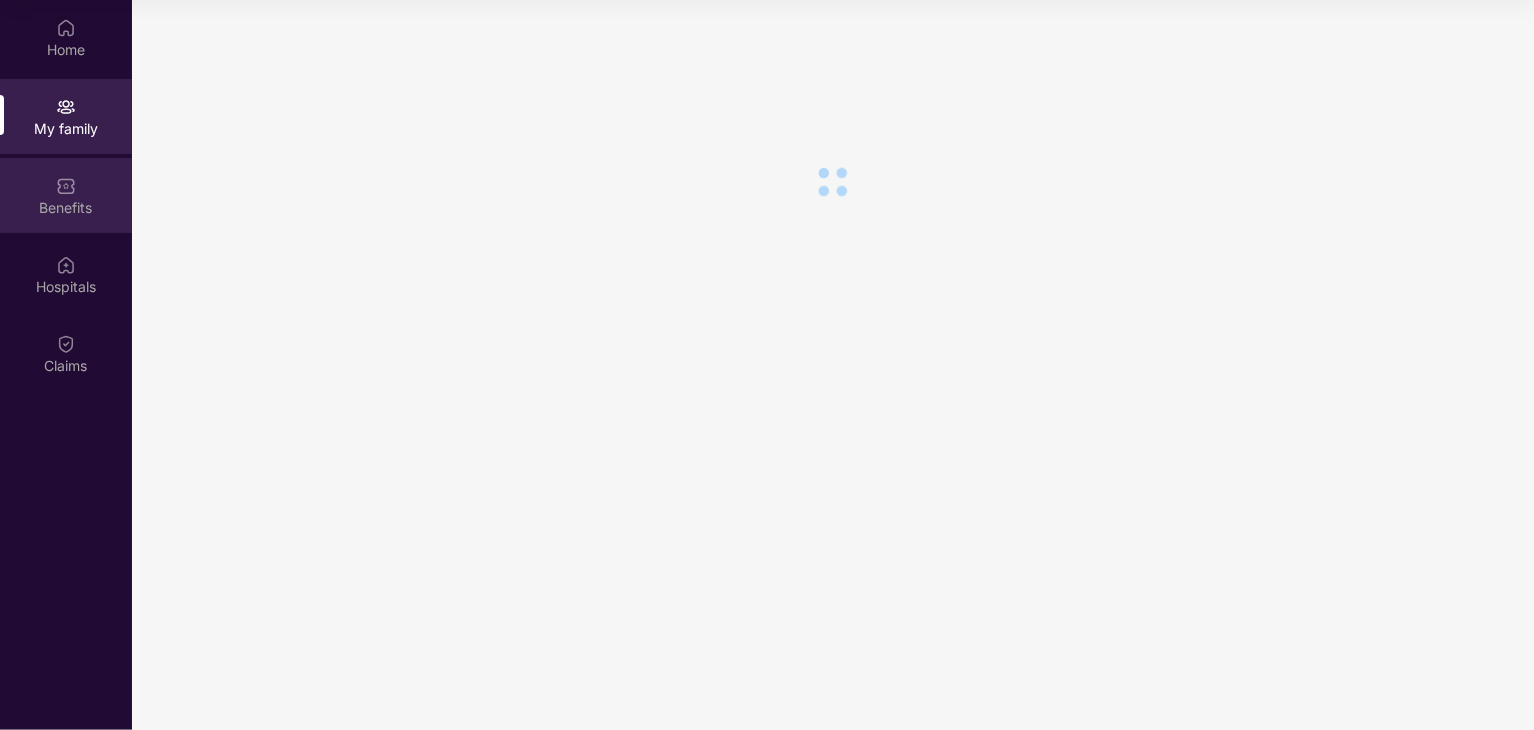 click on "Benefits" at bounding box center (66, 208) 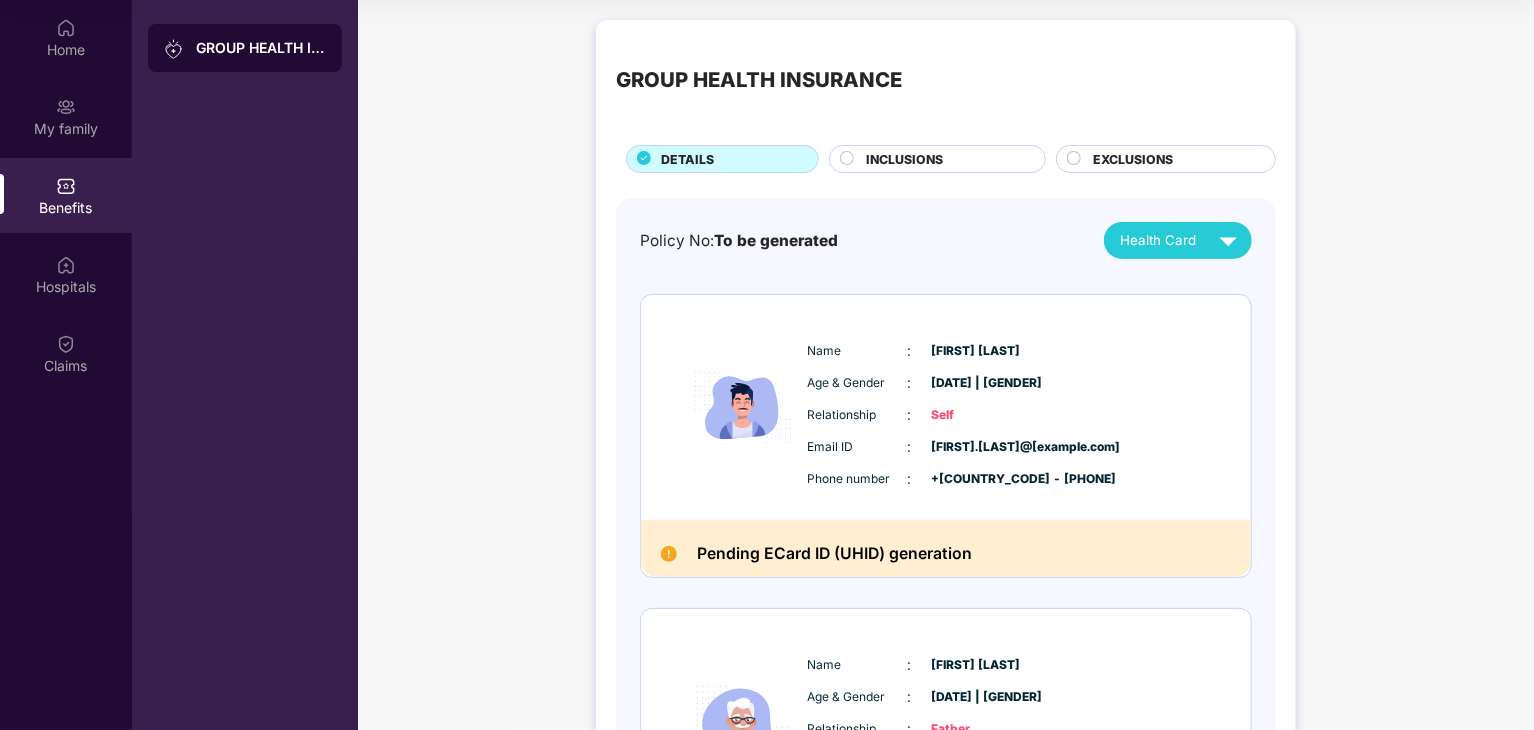 click on "INCLUSIONS" at bounding box center [945, 161] 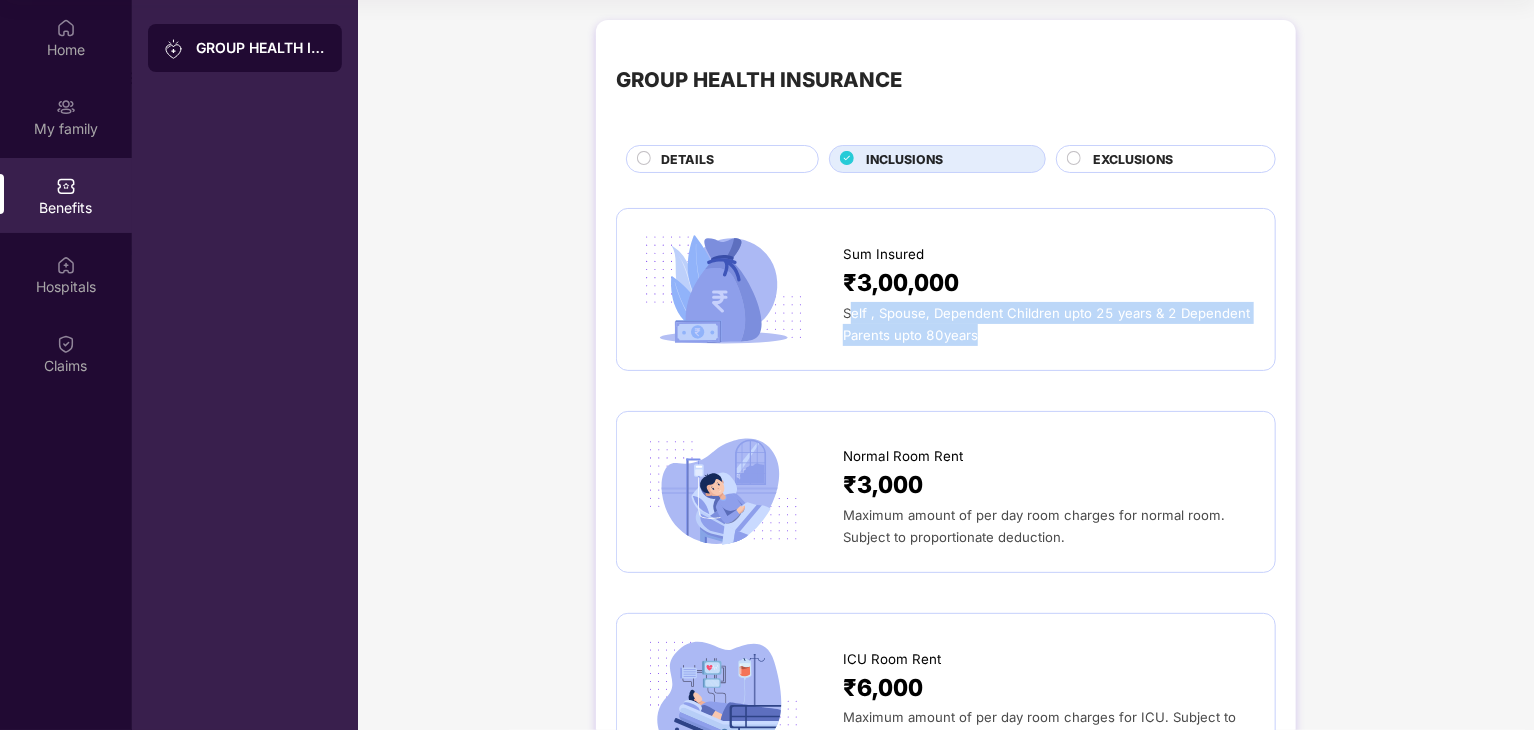 drag, startPoint x: 853, startPoint y: 309, endPoint x: 1020, endPoint y: 341, distance: 170.03824 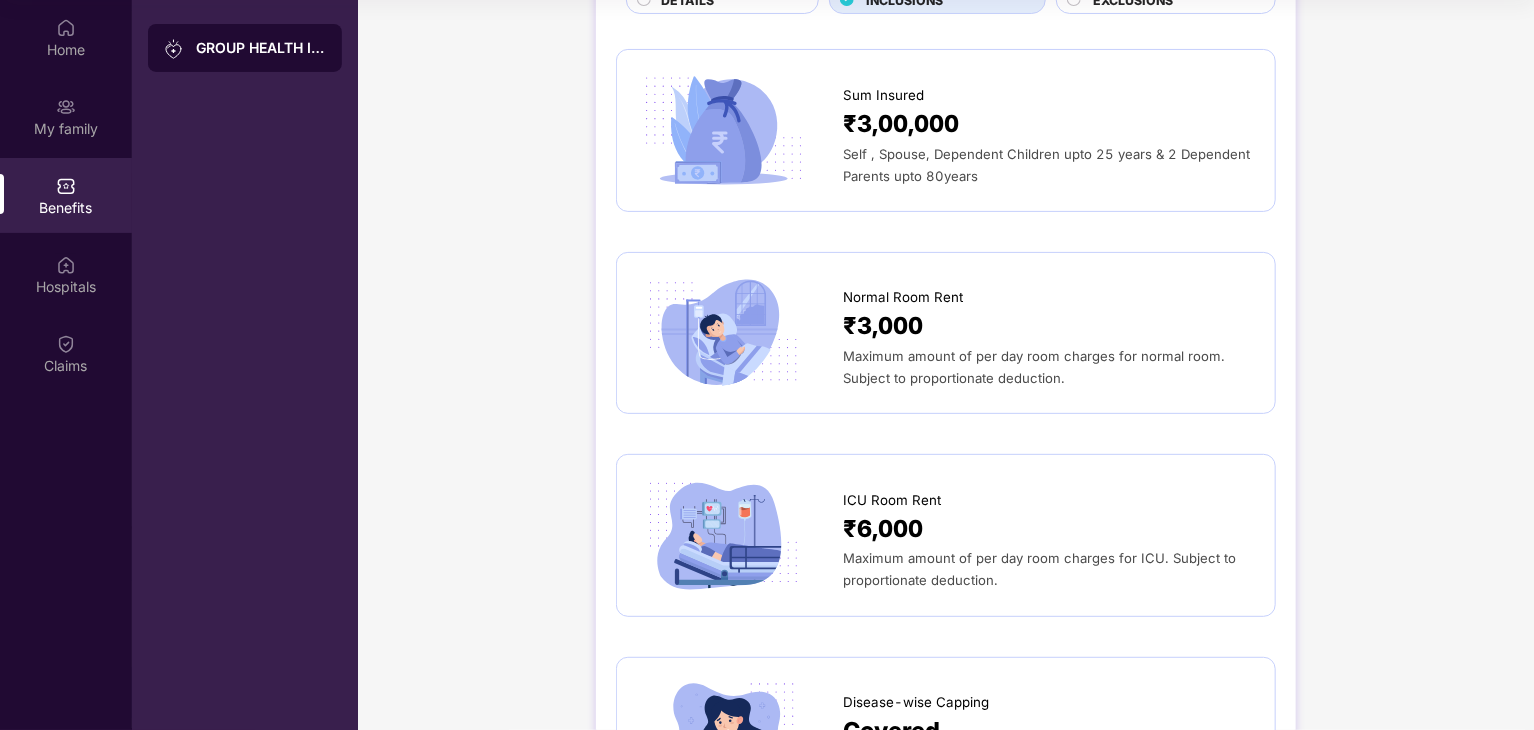 scroll, scrollTop: 160, scrollLeft: 0, axis: vertical 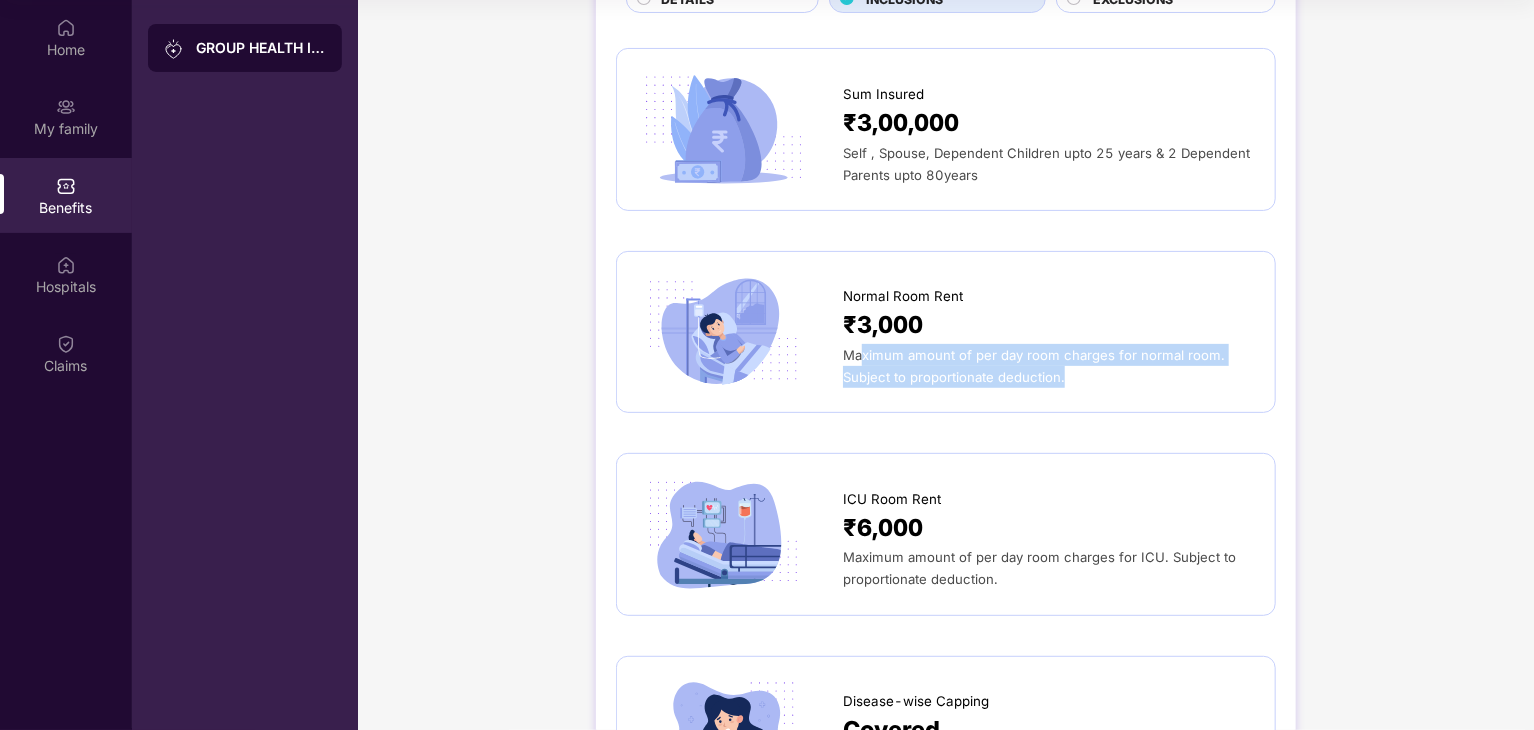 drag, startPoint x: 863, startPoint y: 353, endPoint x: 1083, endPoint y: 373, distance: 220.90723 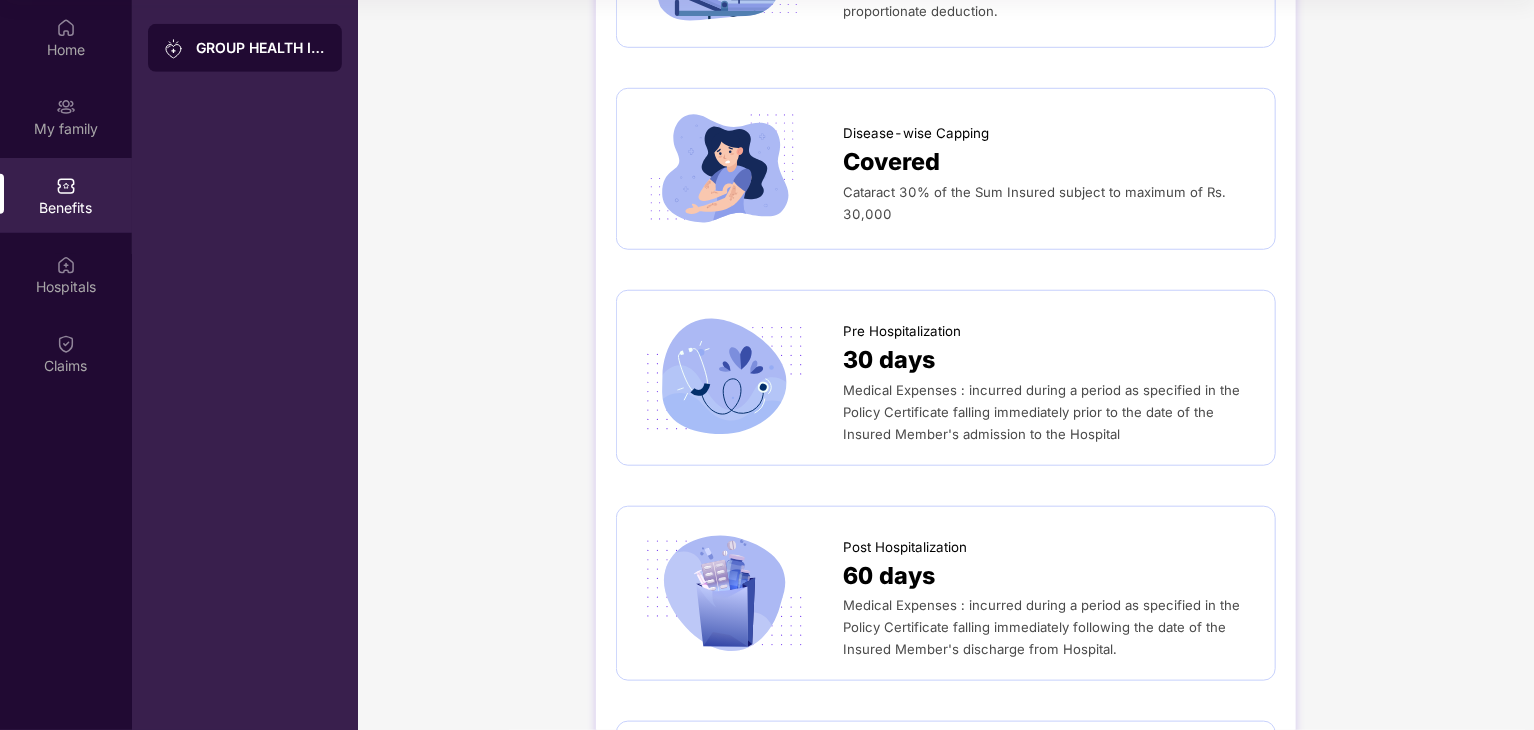 scroll, scrollTop: 728, scrollLeft: 0, axis: vertical 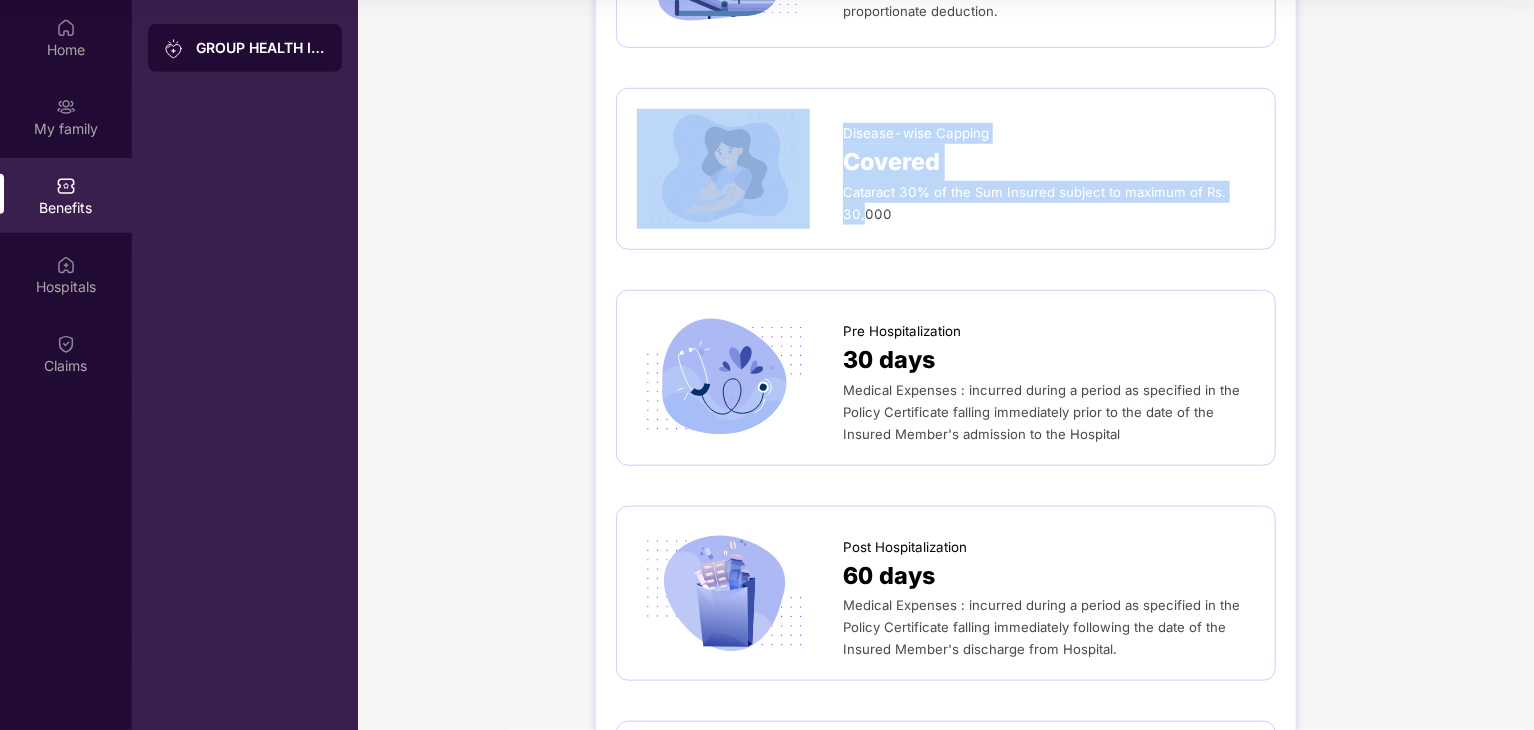 drag, startPoint x: 838, startPoint y: 207, endPoint x: 865, endPoint y: 214, distance: 27.89265 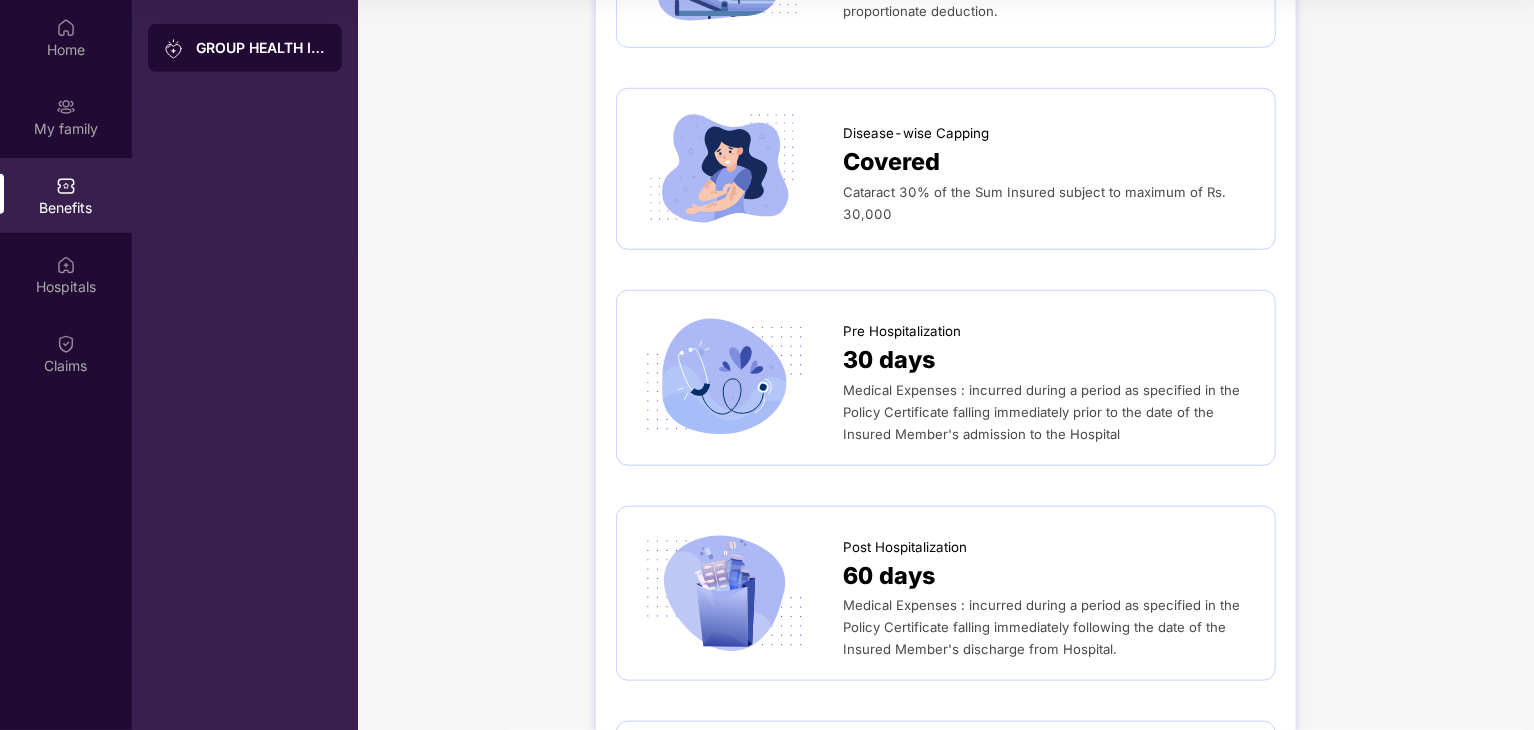 click on "Cataract 30% of the Sum Insured subject to maximum of Rs. 30,000" at bounding box center [1049, 203] 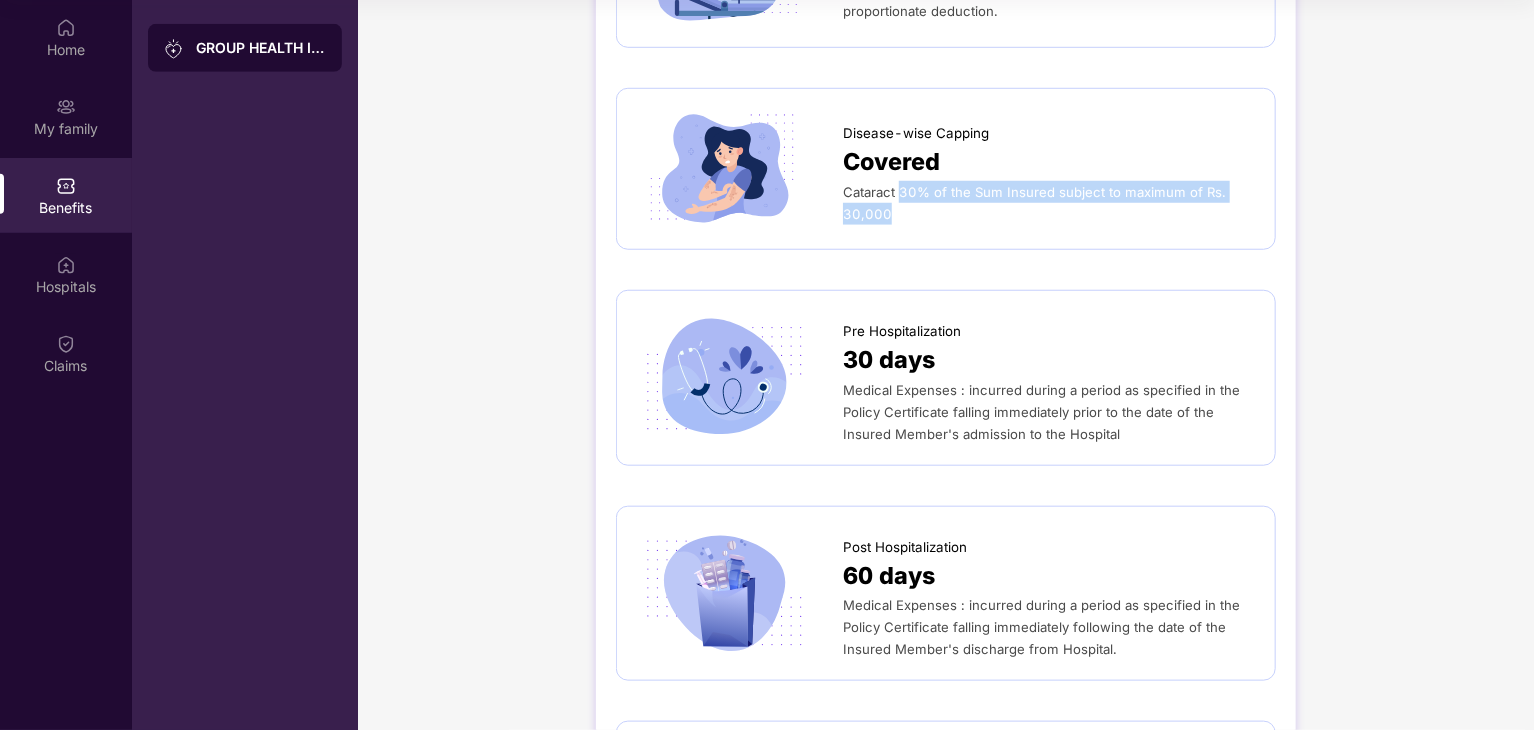 drag, startPoint x: 902, startPoint y: 196, endPoint x: 1072, endPoint y: 233, distance: 173.97989 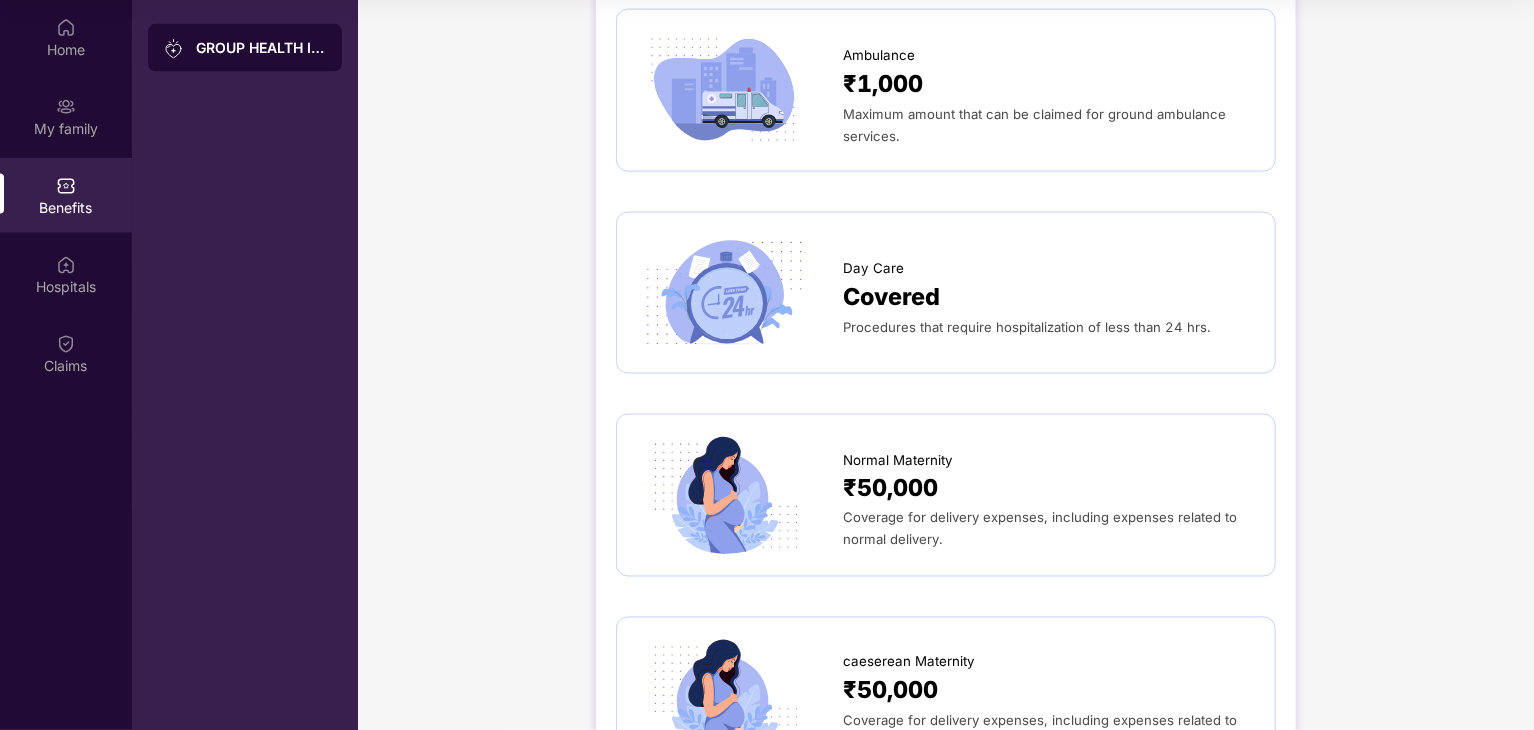 scroll, scrollTop: 1439, scrollLeft: 0, axis: vertical 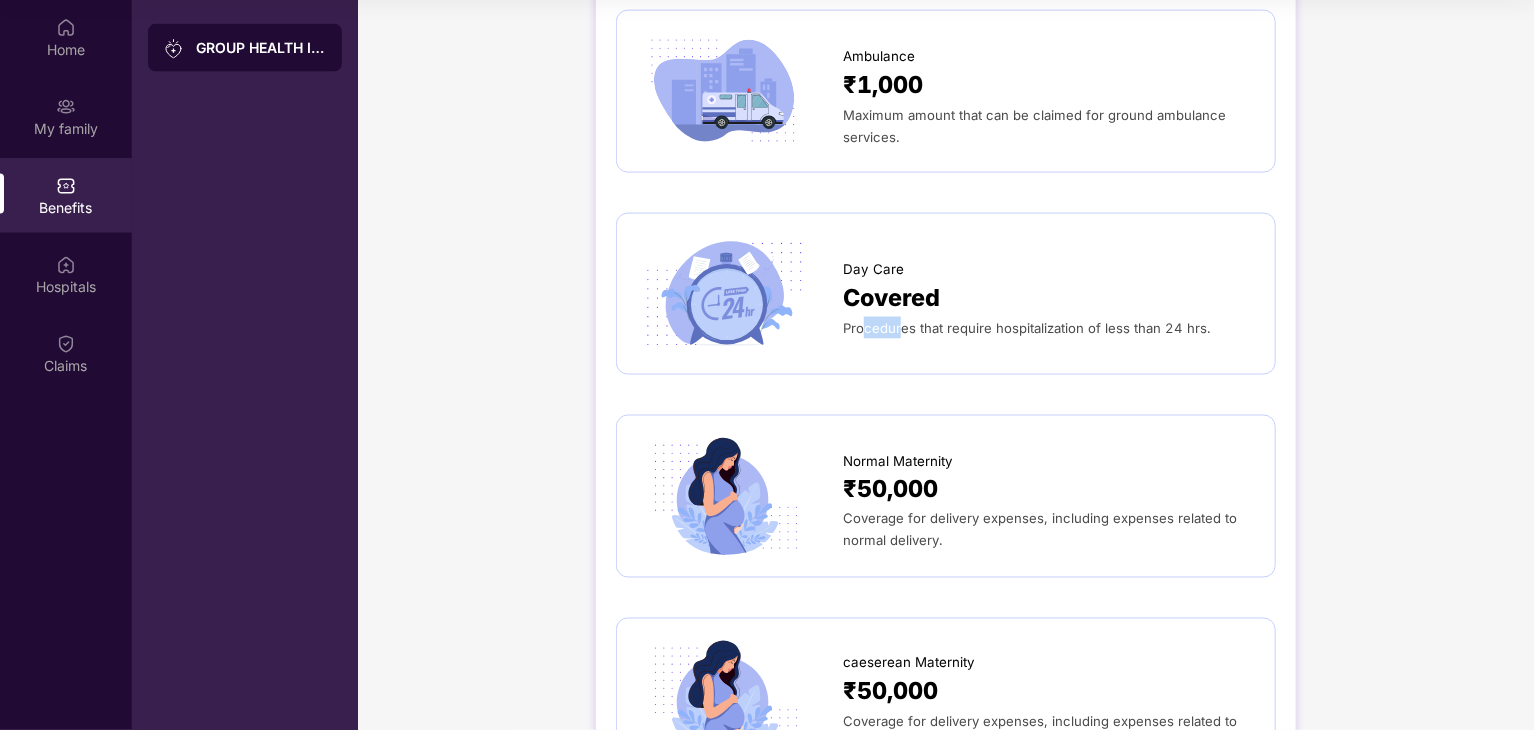 drag, startPoint x: 865, startPoint y: 332, endPoint x: 907, endPoint y: 404, distance: 83.35467 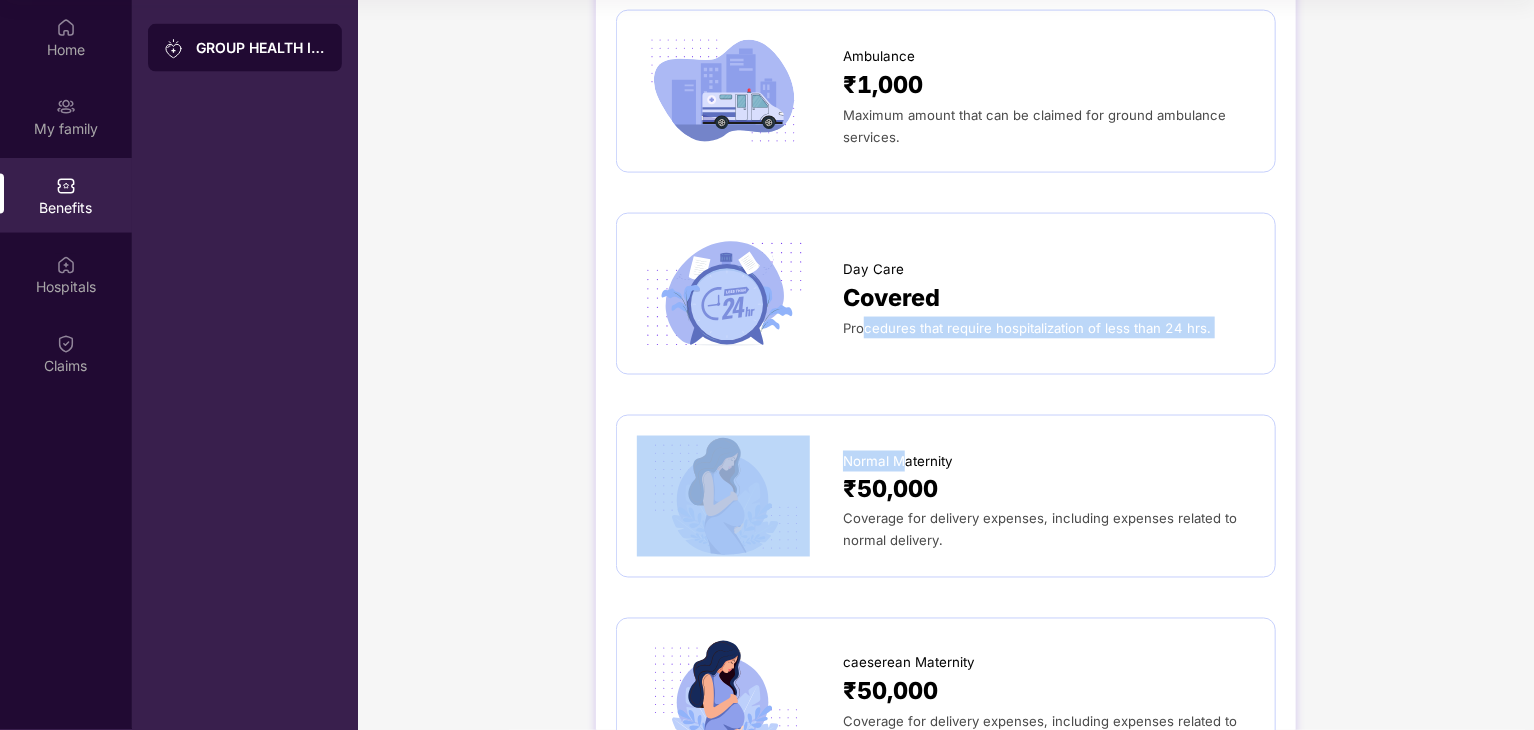click on "Sum Insured ₹3,00,000 Self , Spouse, Dependent Children upto 25 years & 2 Dependent Parents upto 80years Normal Room Rent ₹3,000 Maximum amount of per day room charges for normal room. Subject to proportionate deduction. ICU Room Rent ₹6,000 Maximum amount of per day room charges for ICU. Subject to proportionate deduction. Disease-wise Capping Covered Cataract 30% of the Sum Insured subject to maximum of Rs. 30,000 Pre Hospitalization 30 days Medical Expenses : incurred during a period as specified in the Policy Certificate falling immediately prior to the date of the Insured Member's admission to the Hospital Post Hospitalization 60 days Medical Expenses : incurred during a period as specified in the Policy Certificate falling immediately following the date of the Insured Member's discharge from Hospital. Ambulance ₹1,000 Maximum amount that can be claimed for ground ambulance services. Day Care Covered Procedures that require hospitalization of less than 24 hrs. Normal  Maternity ₹50,000 New born" at bounding box center (946, 398) 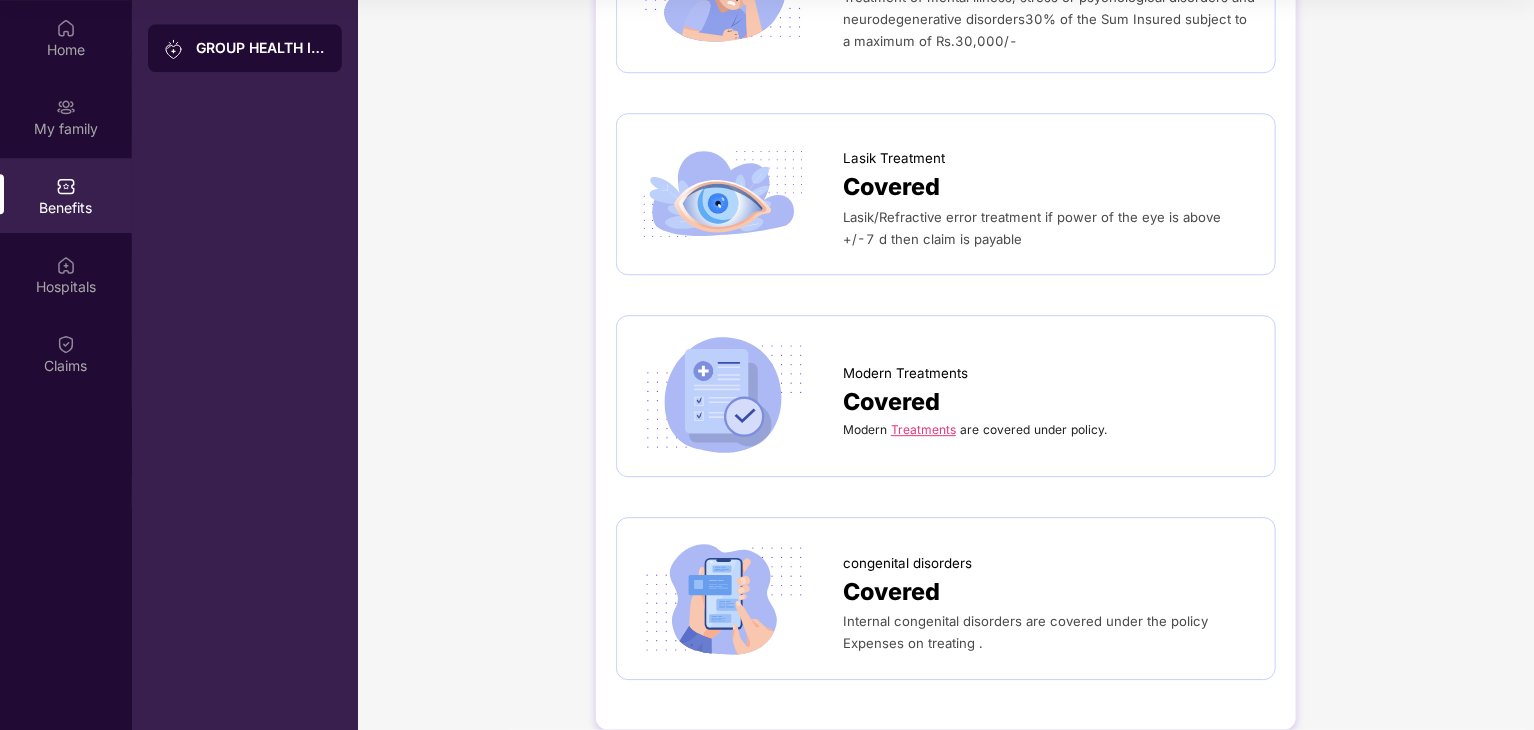 scroll, scrollTop: 2570, scrollLeft: 0, axis: vertical 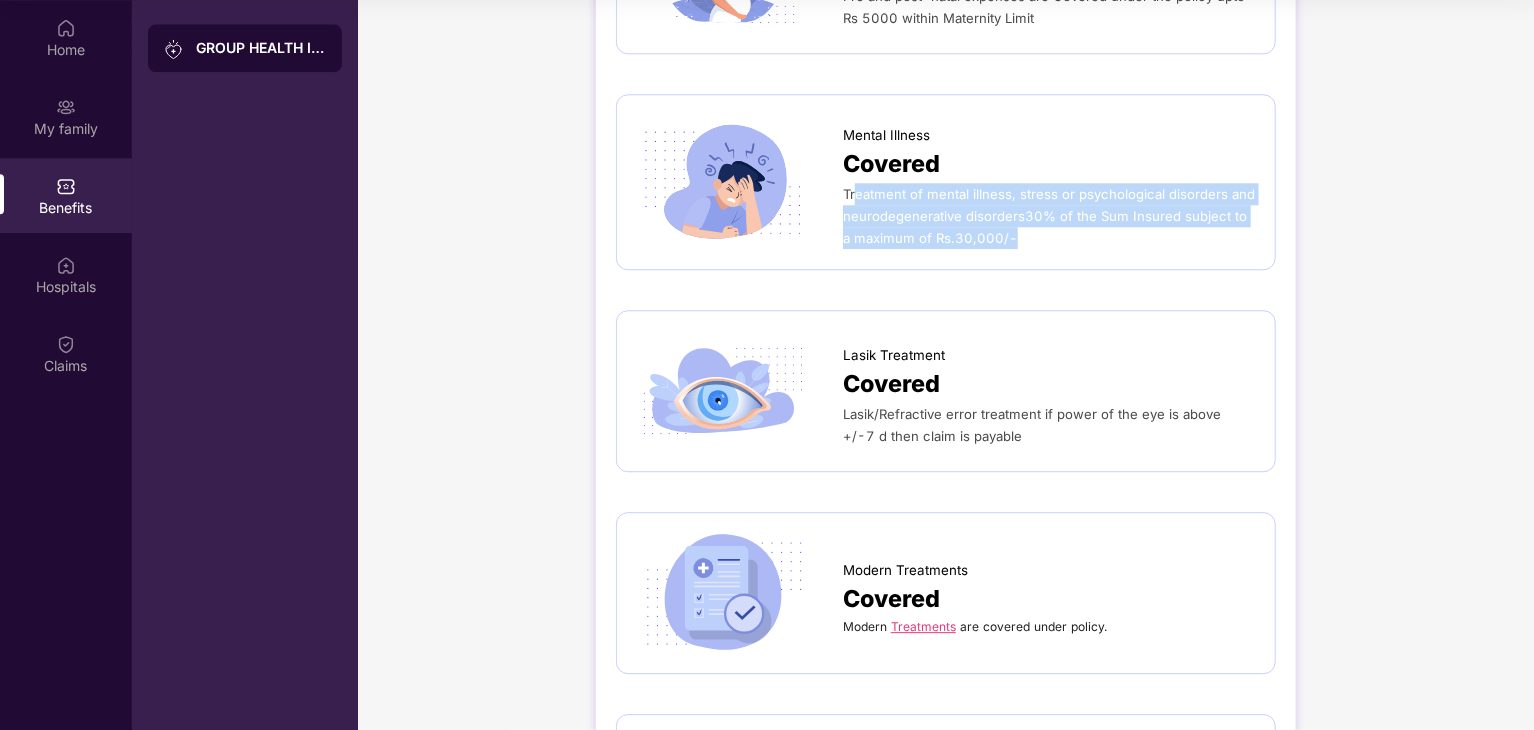 drag, startPoint x: 856, startPoint y: 194, endPoint x: 1005, endPoint y: 254, distance: 160.62689 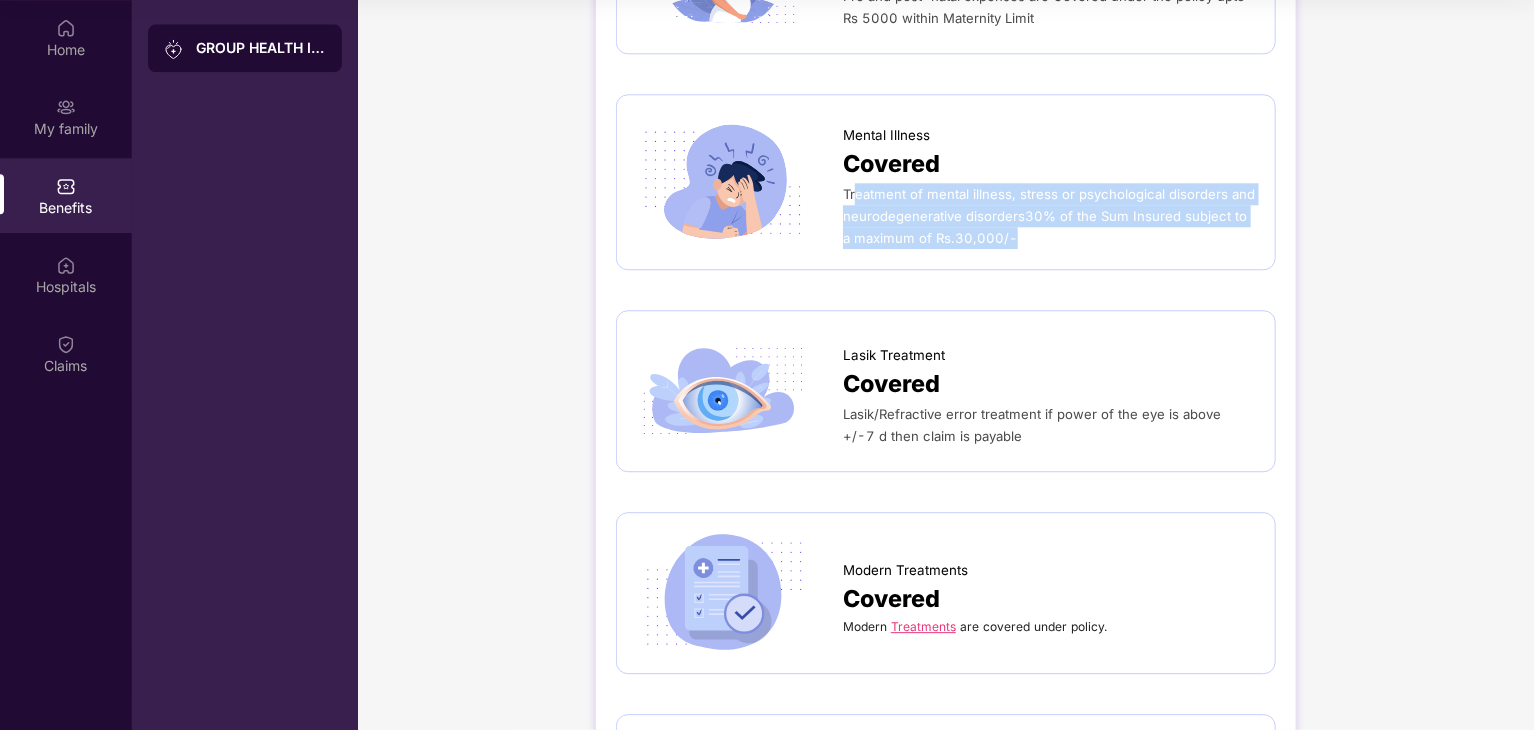 click on "Mental Illness Covered Treatment of mental illness, stress or psychological disorders and neurodegenerative disorders30% of the Sum Insured subject to a maximum of Rs.30,000/-" at bounding box center [946, 182] 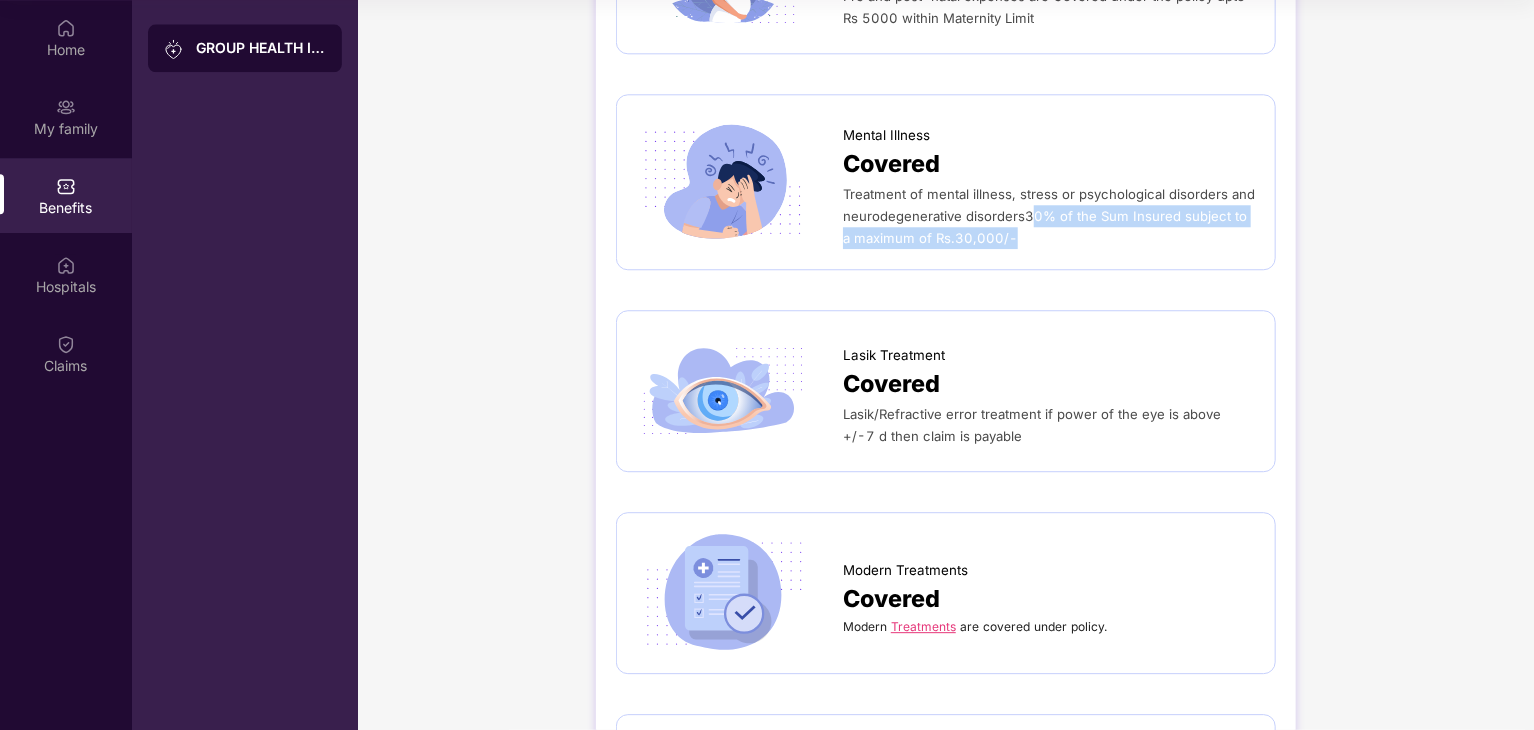 drag, startPoint x: 1026, startPoint y: 212, endPoint x: 1065, endPoint y: 249, distance: 53.75872 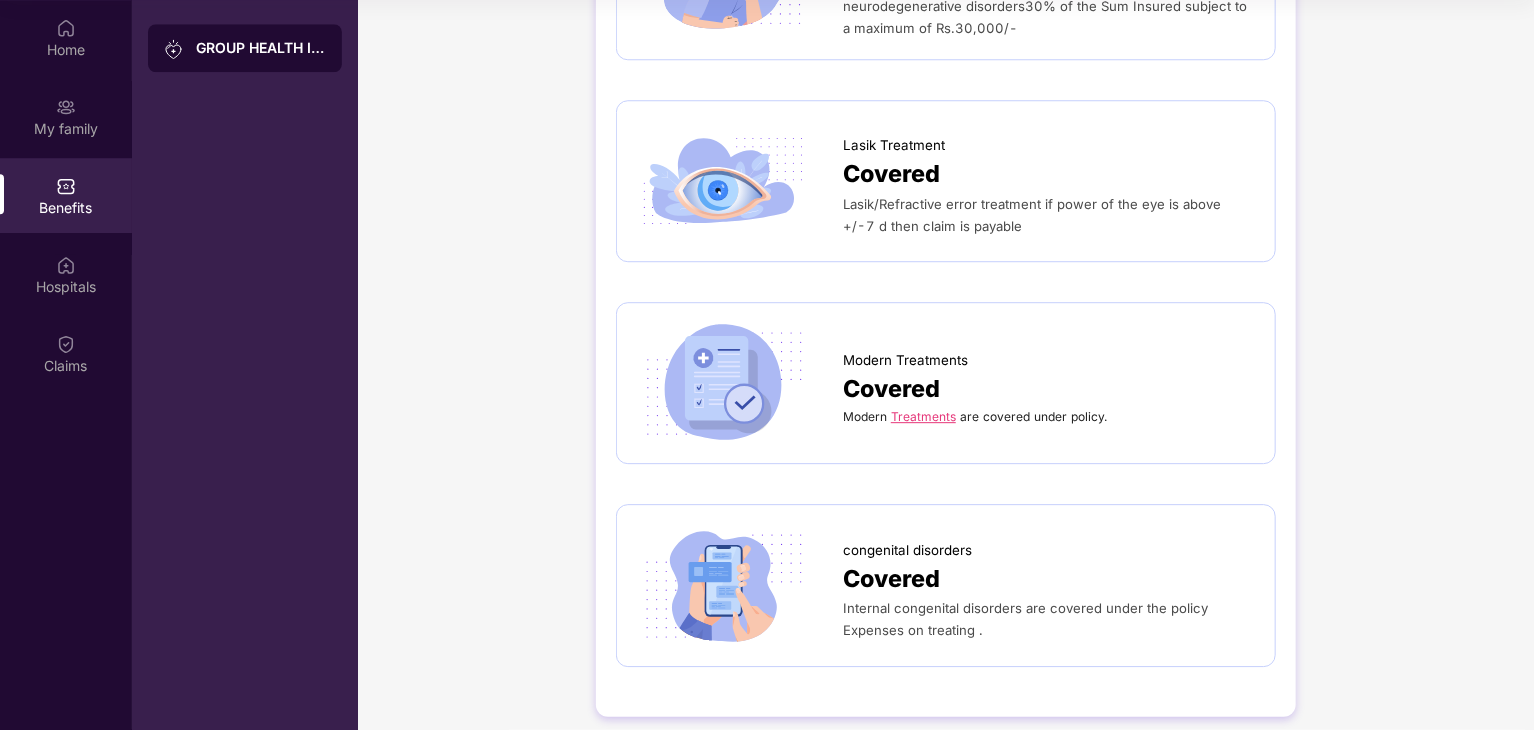 scroll, scrollTop: 2793, scrollLeft: 0, axis: vertical 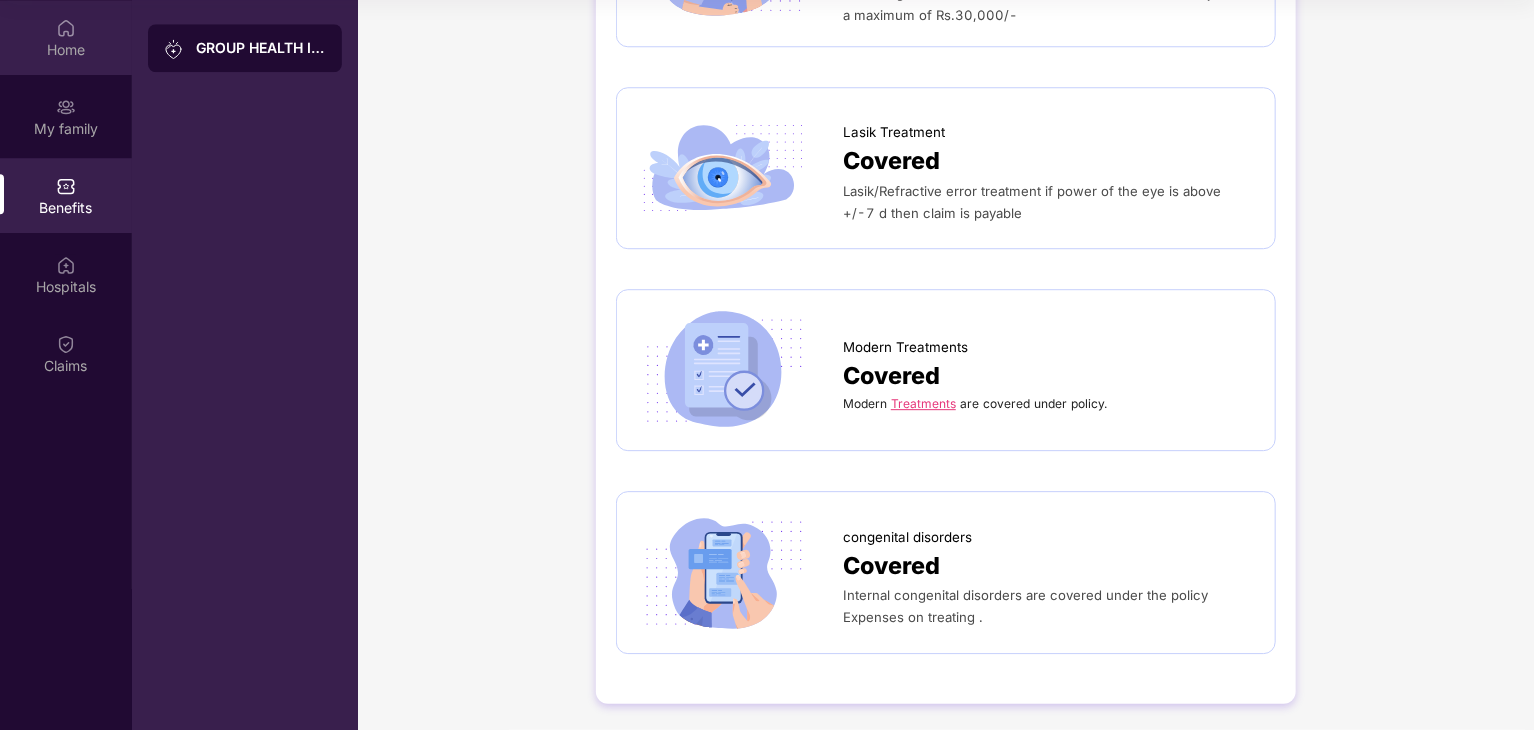 click on "Home" at bounding box center (66, 50) 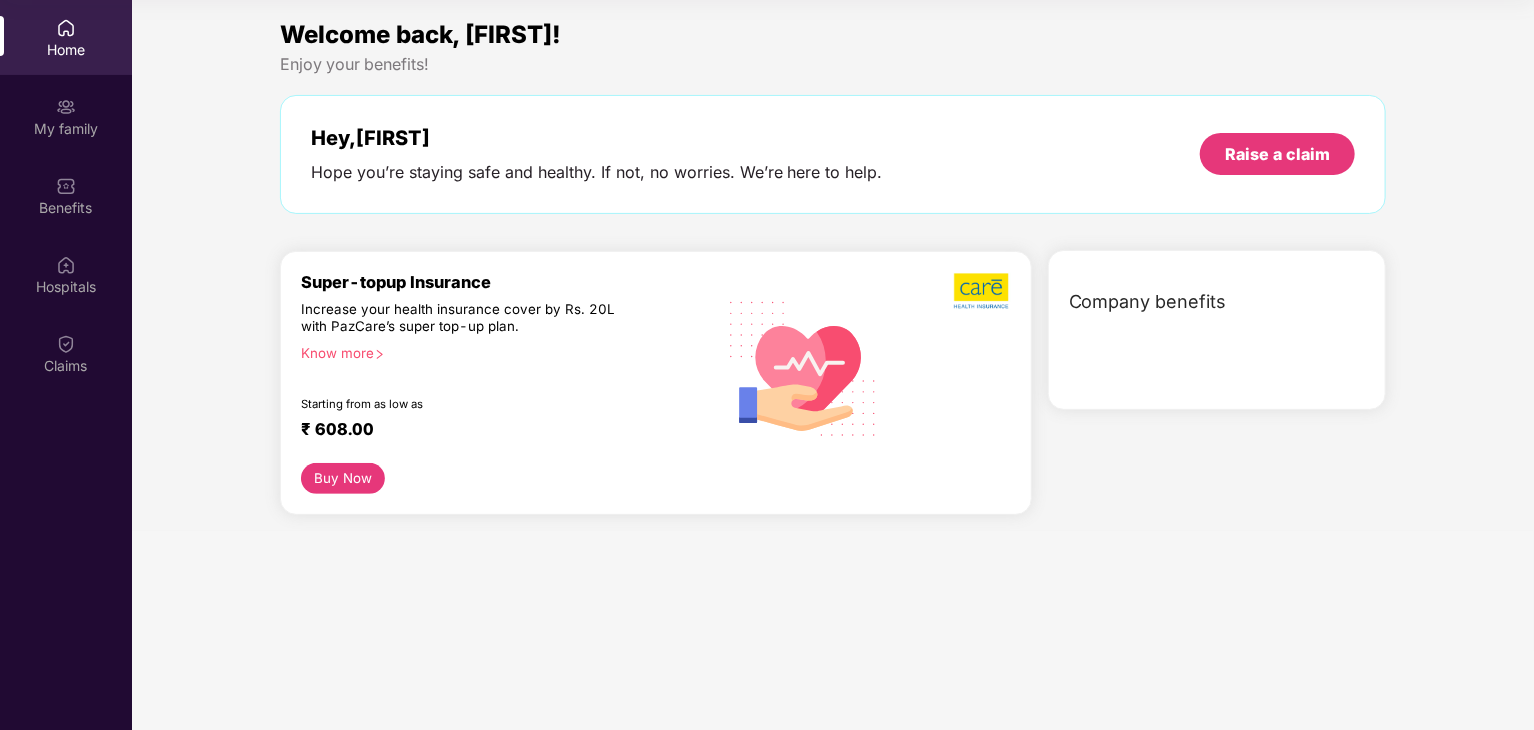 scroll, scrollTop: 0, scrollLeft: 0, axis: both 